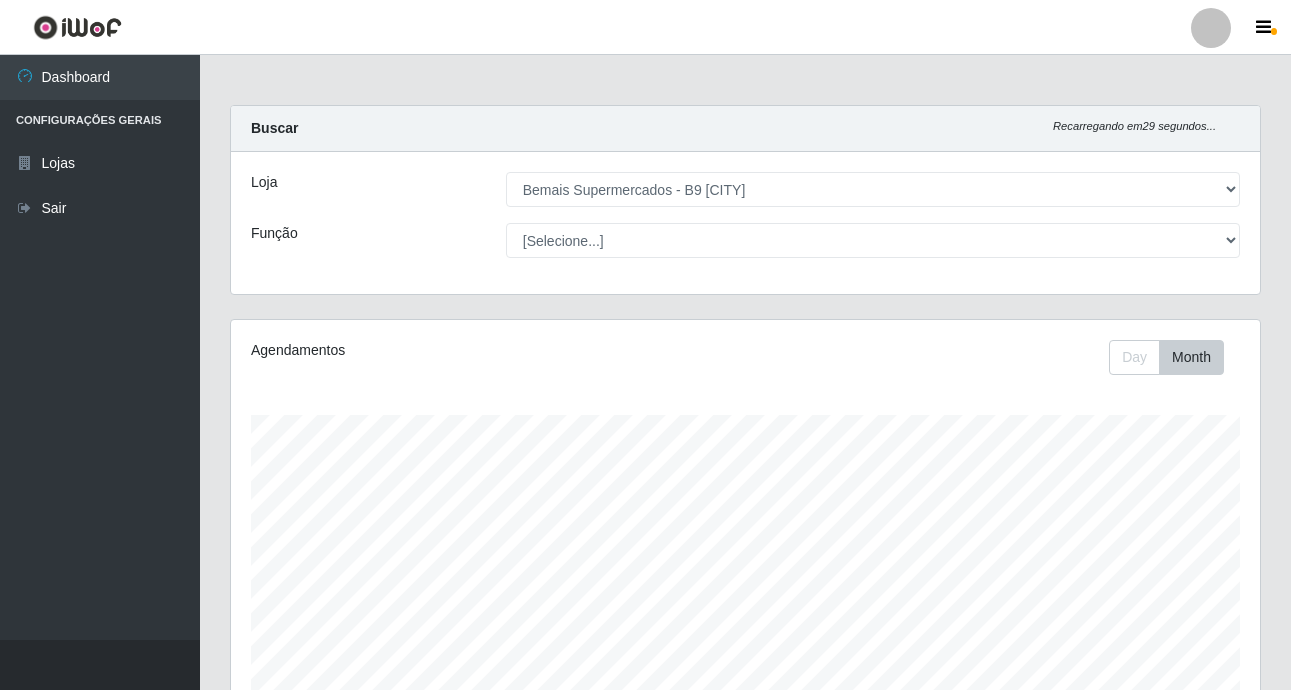 select on "410" 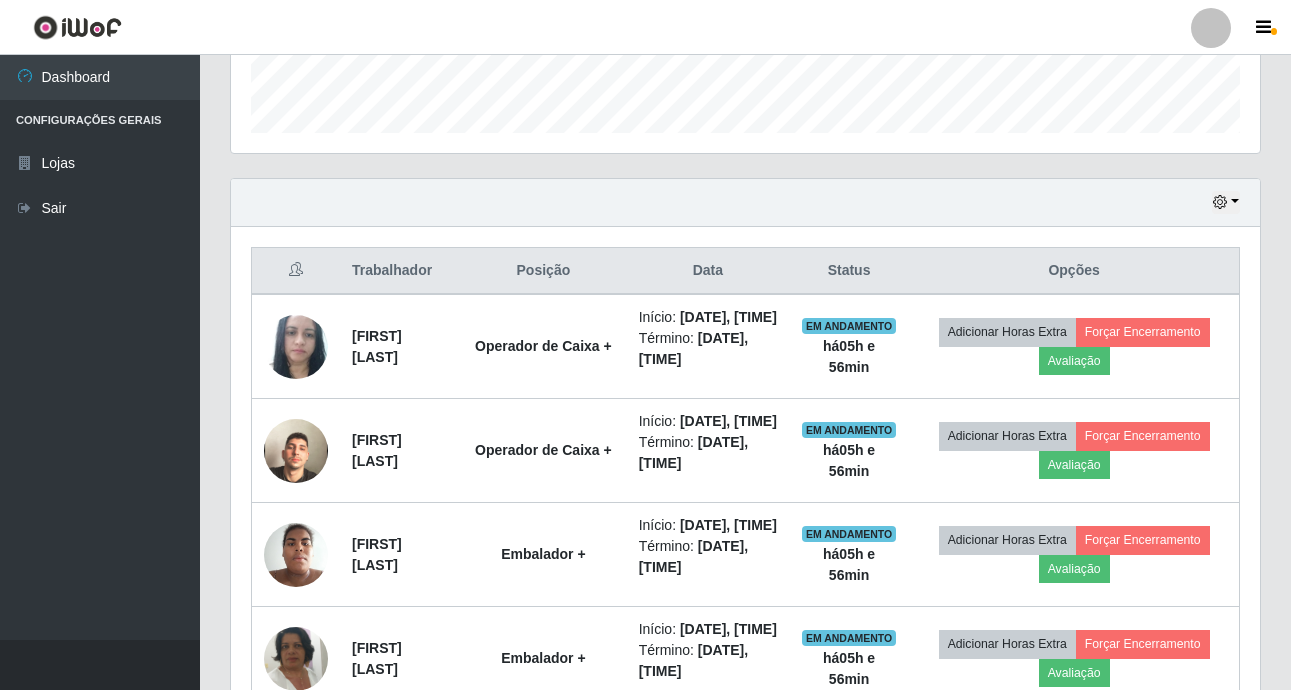 scroll, scrollTop: 999585, scrollLeft: 998971, axis: both 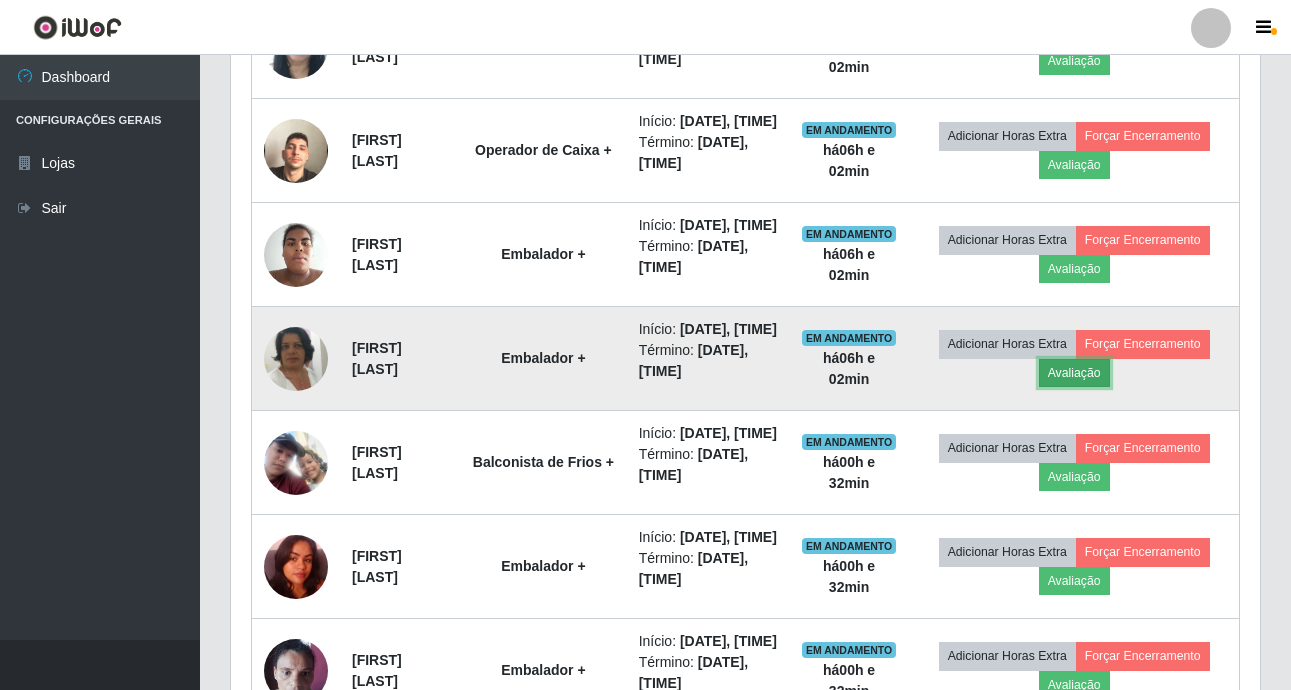 click on "Avaliação" at bounding box center [1074, 373] 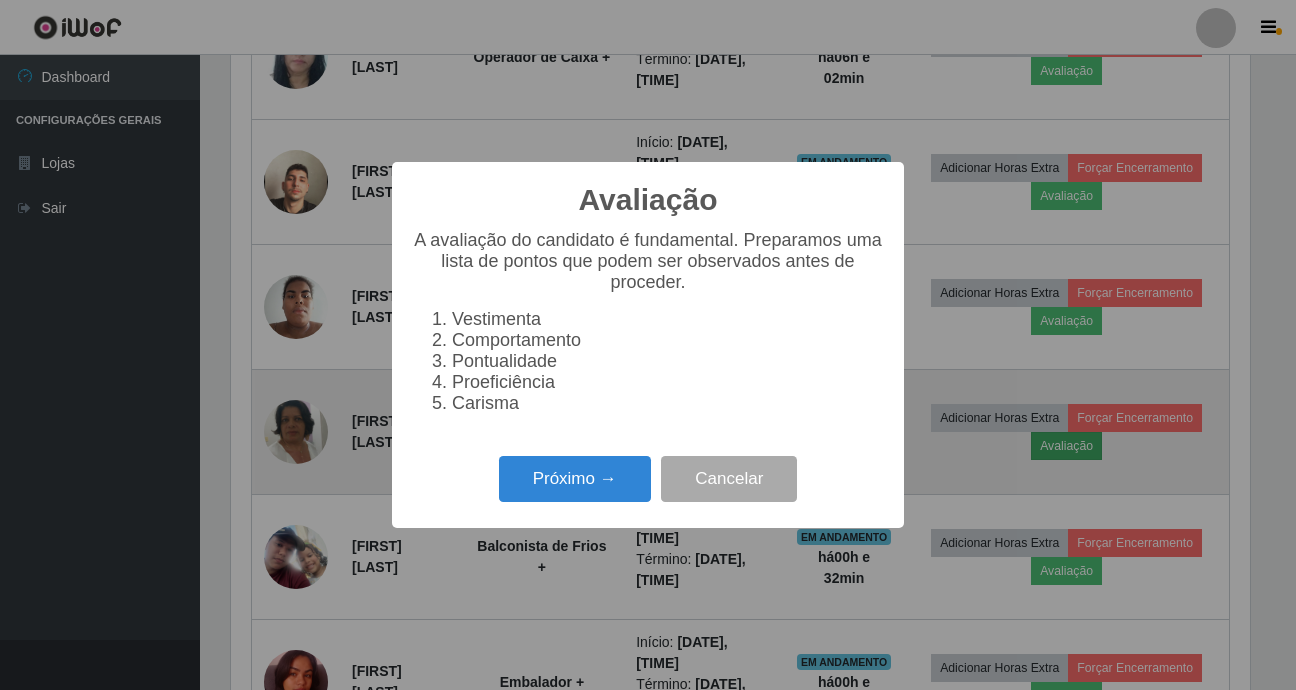 scroll, scrollTop: 999585, scrollLeft: 998981, axis: both 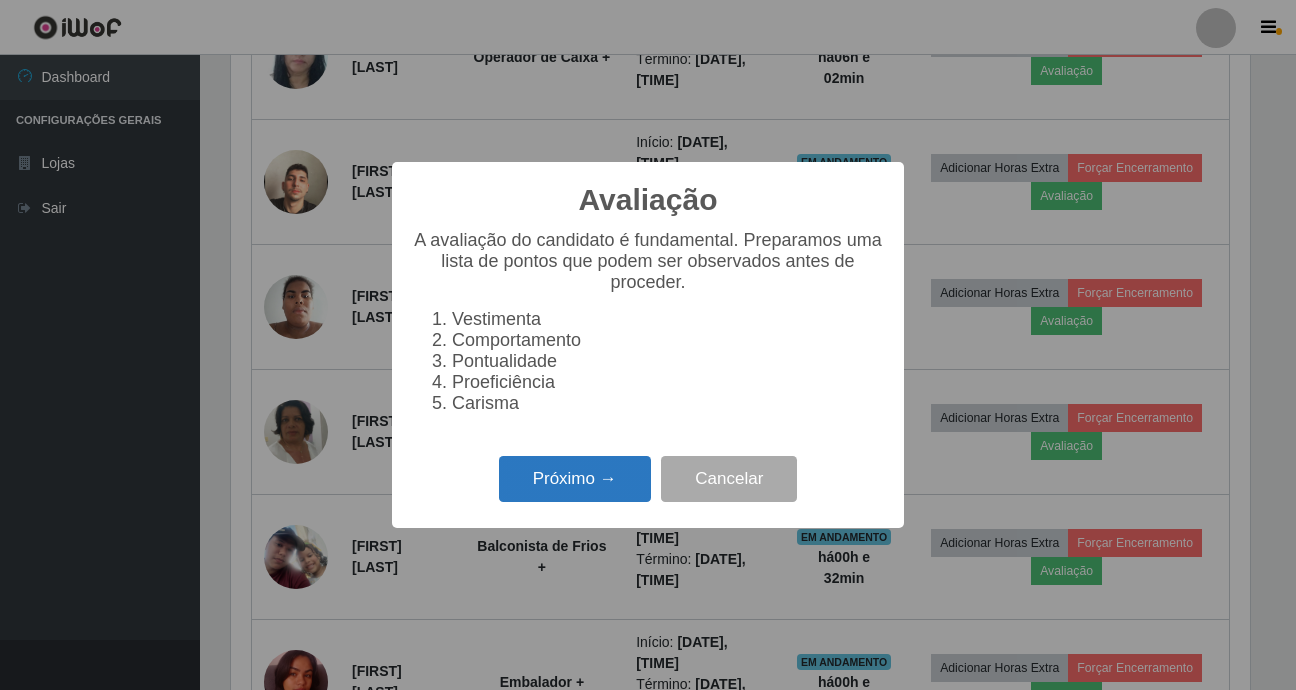 click on "Próximo →" at bounding box center (575, 479) 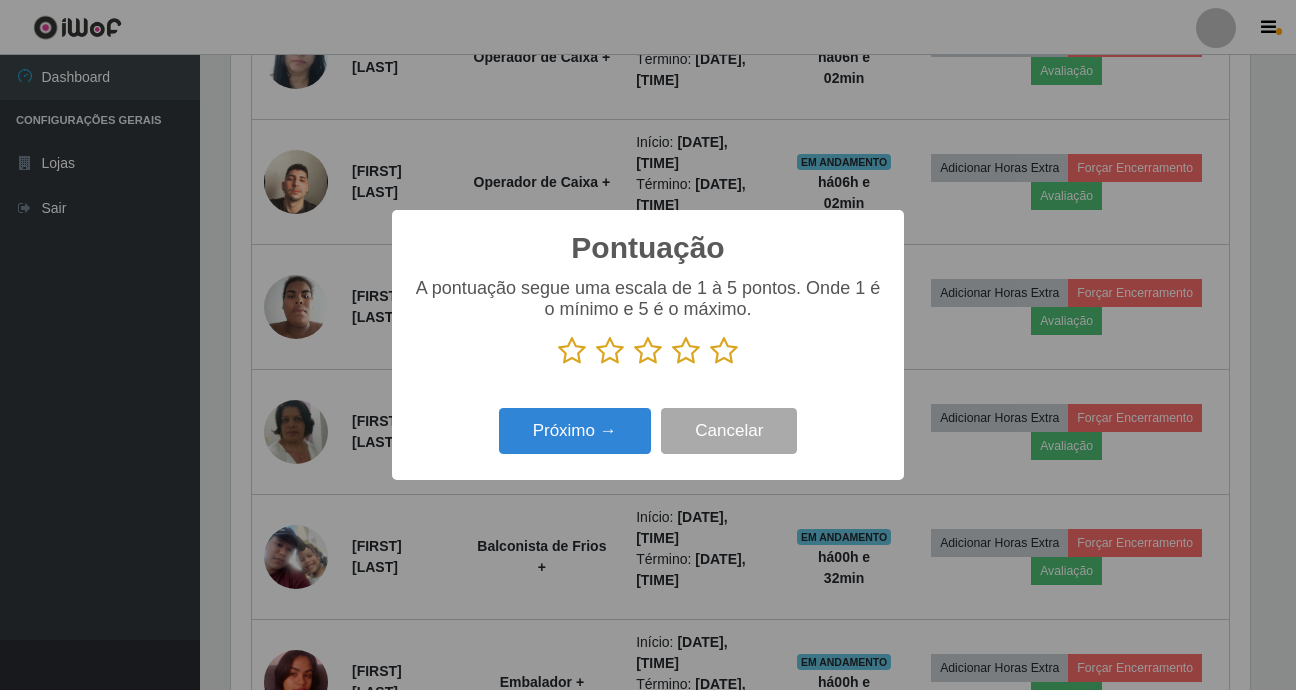 scroll, scrollTop: 999585, scrollLeft: 998981, axis: both 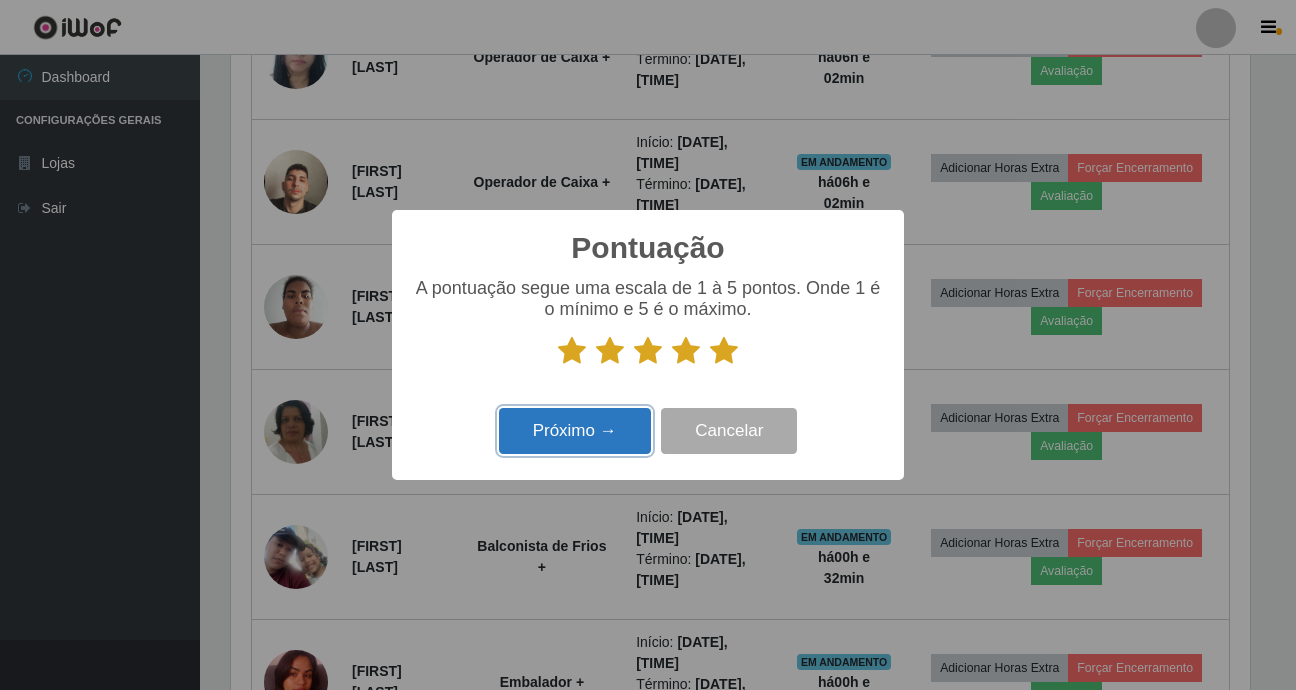 click on "Próximo →" at bounding box center (575, 431) 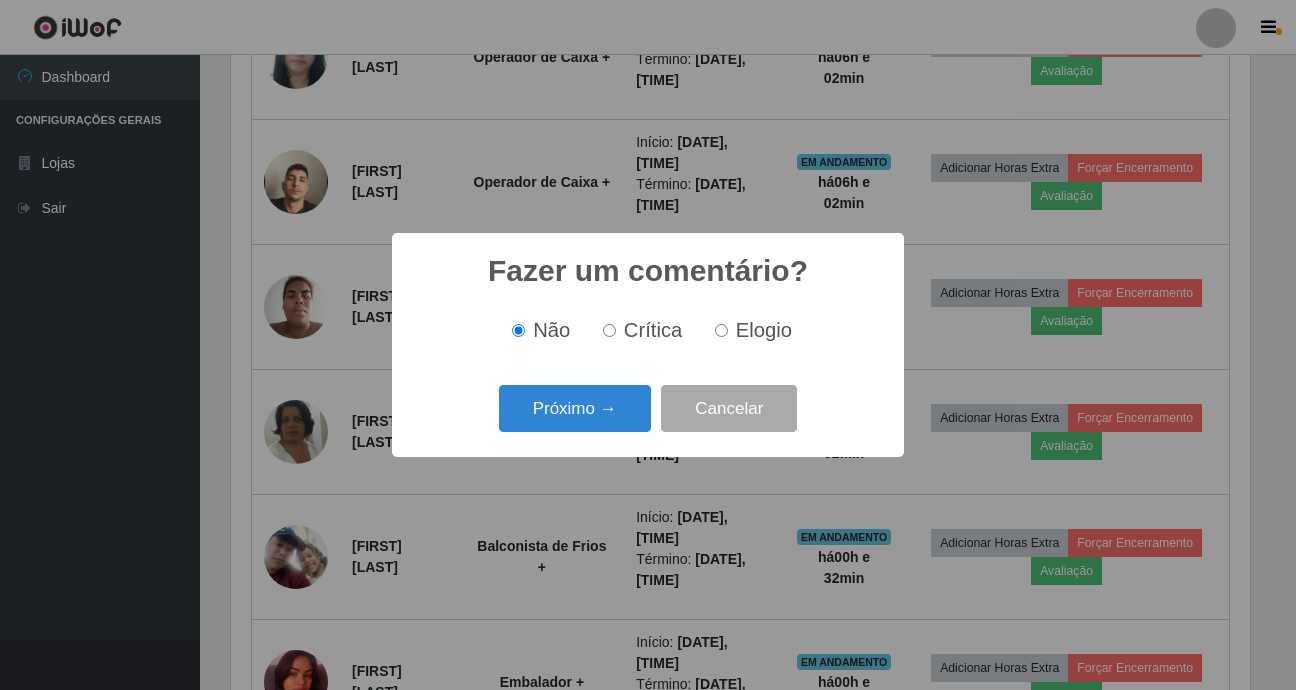 scroll, scrollTop: 999585, scrollLeft: 998981, axis: both 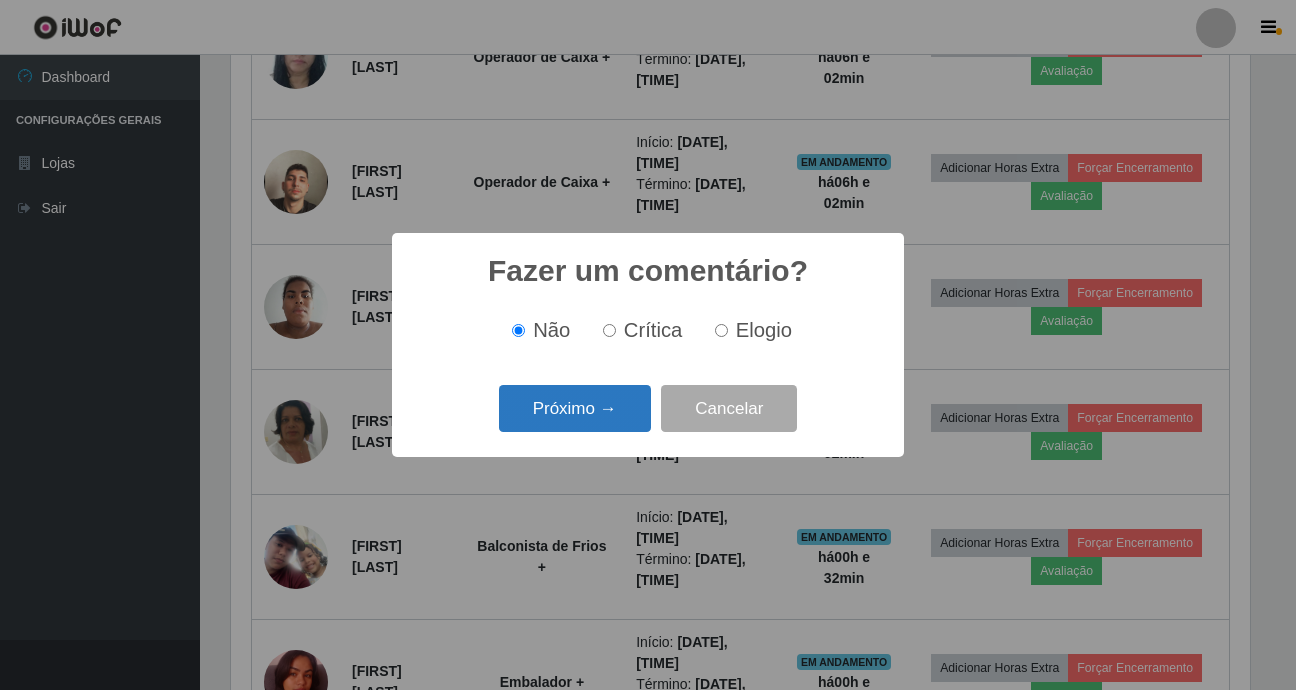 click on "Próximo →" at bounding box center [575, 408] 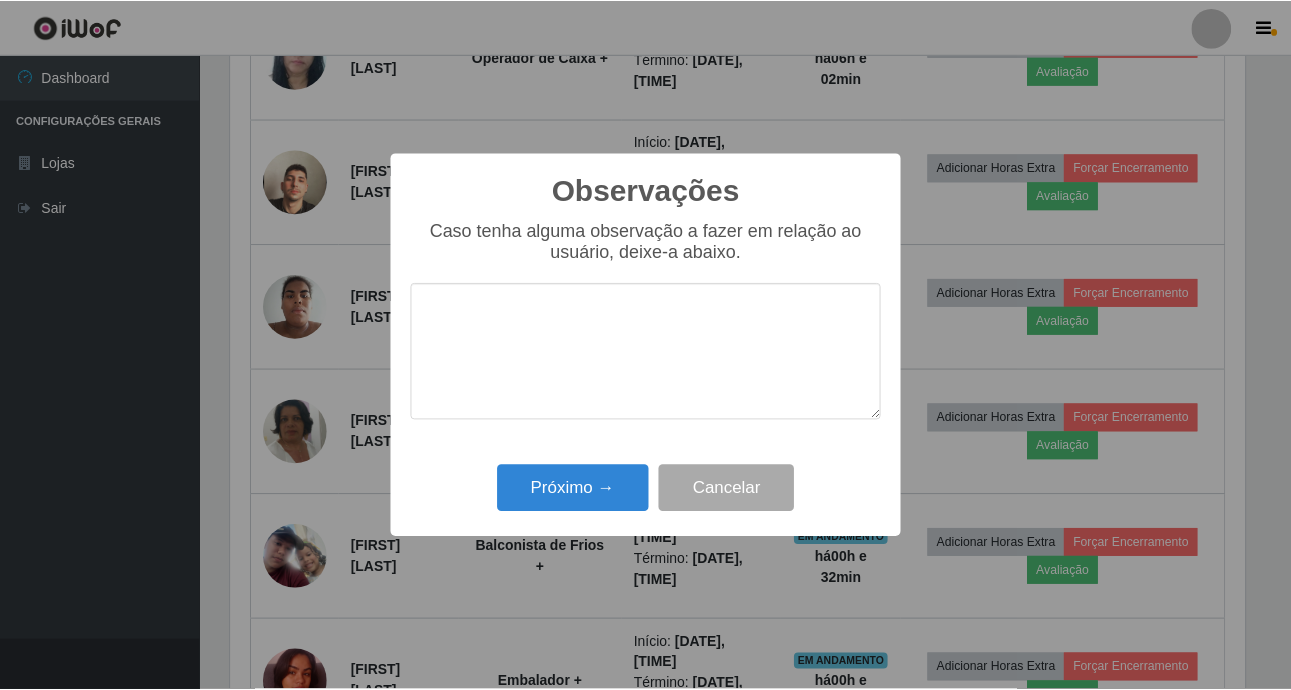 scroll, scrollTop: 999585, scrollLeft: 998981, axis: both 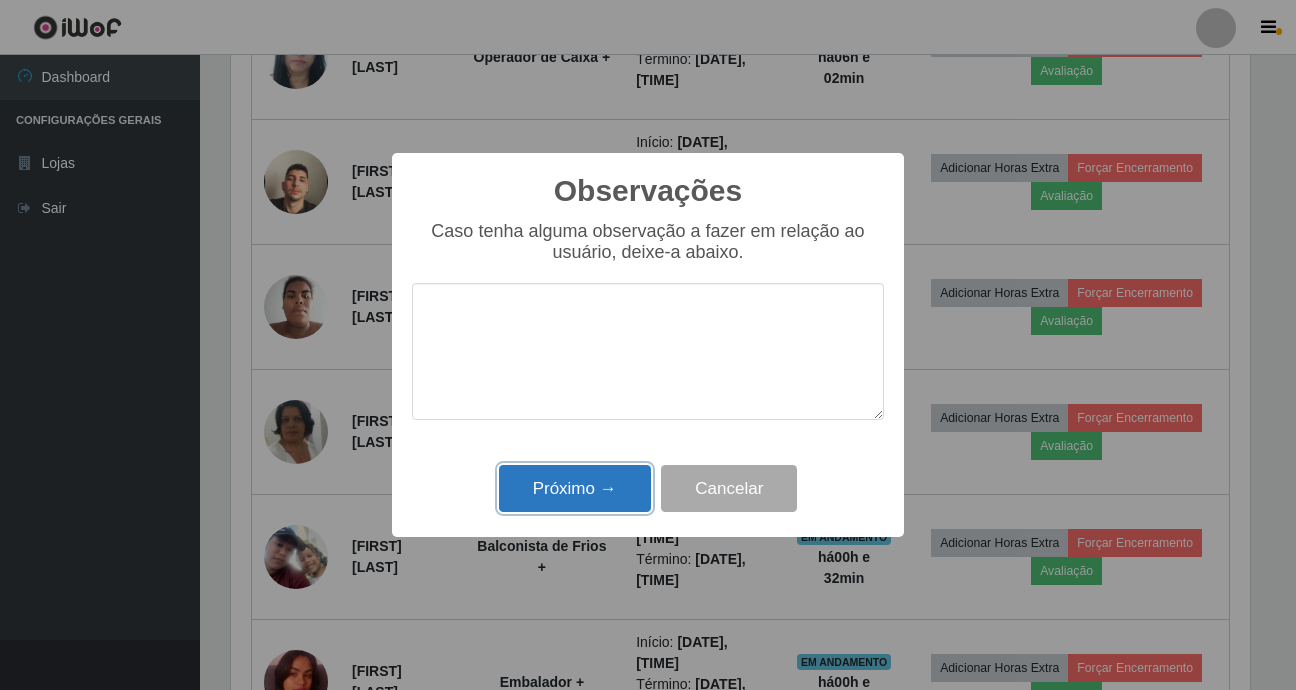 click on "Próximo →" at bounding box center (575, 488) 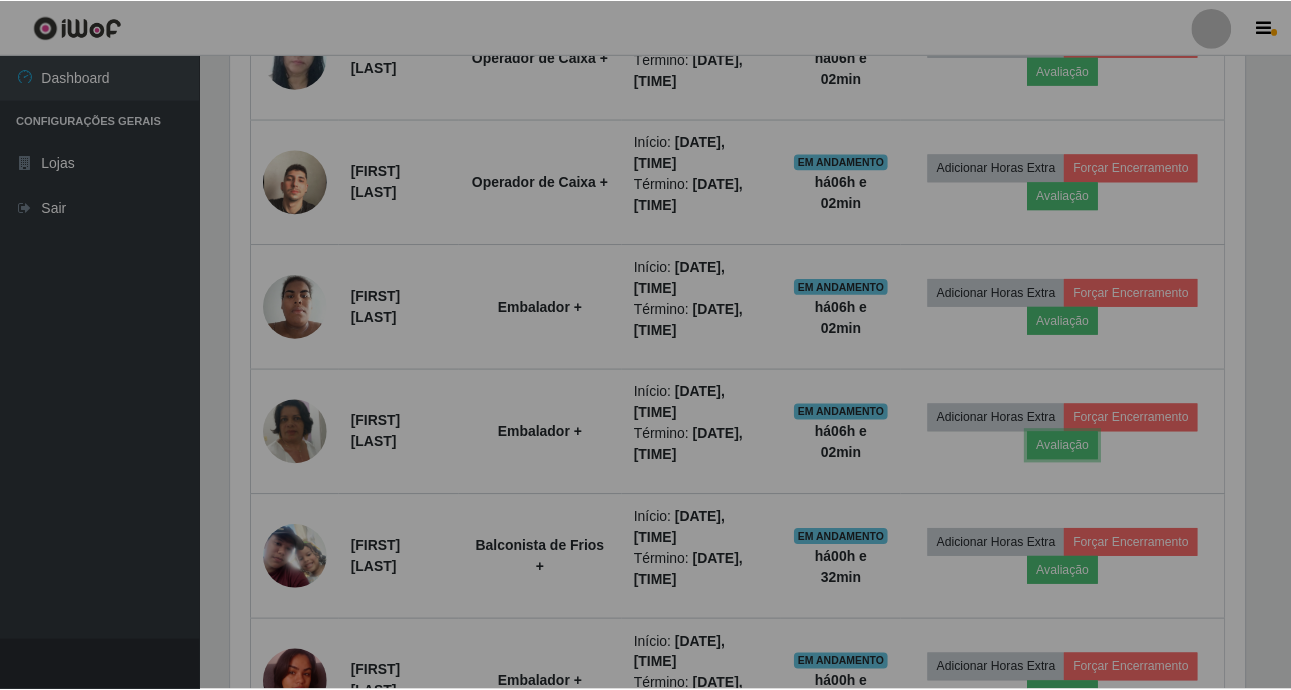 scroll, scrollTop: 999585, scrollLeft: 998971, axis: both 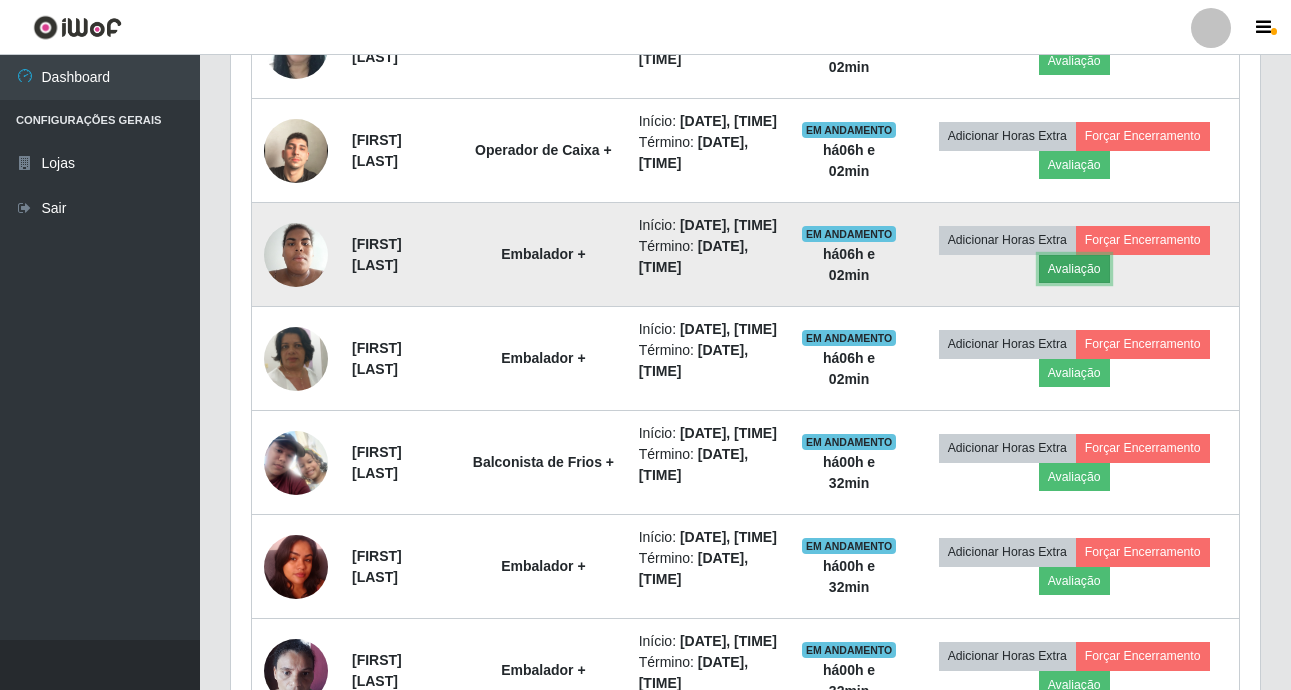 click on "Avaliação" at bounding box center [1074, 269] 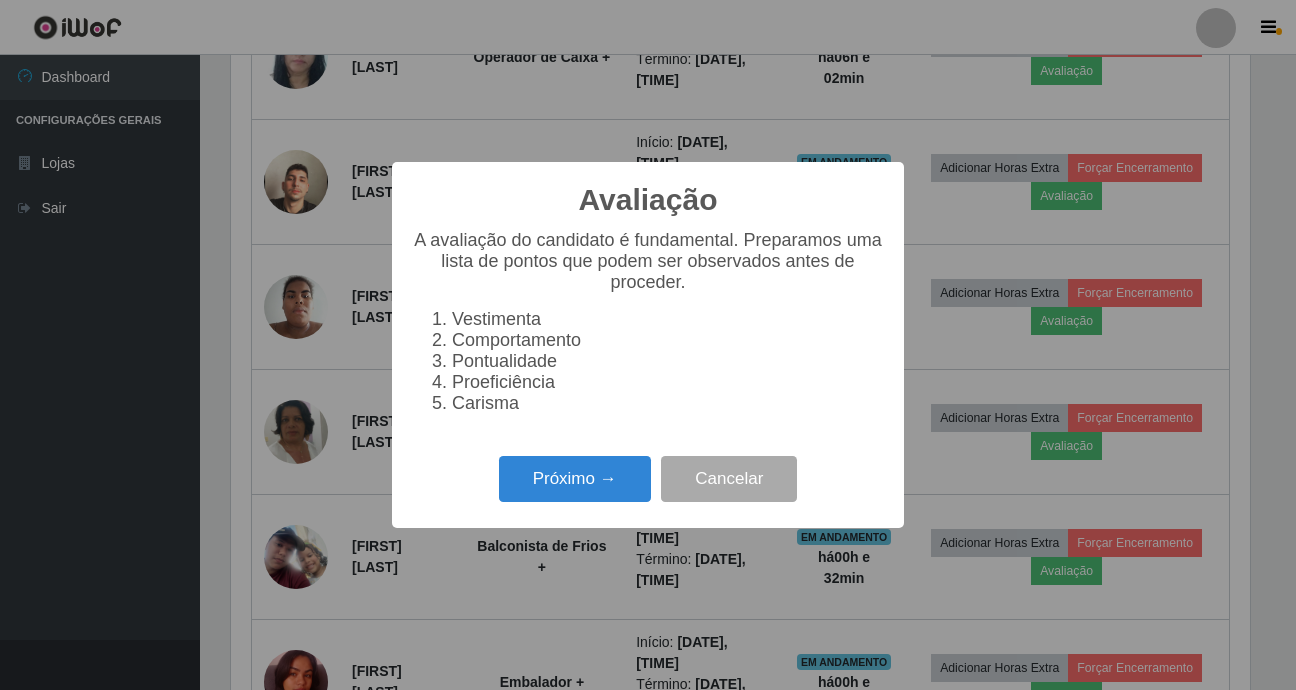 scroll, scrollTop: 999585, scrollLeft: 998981, axis: both 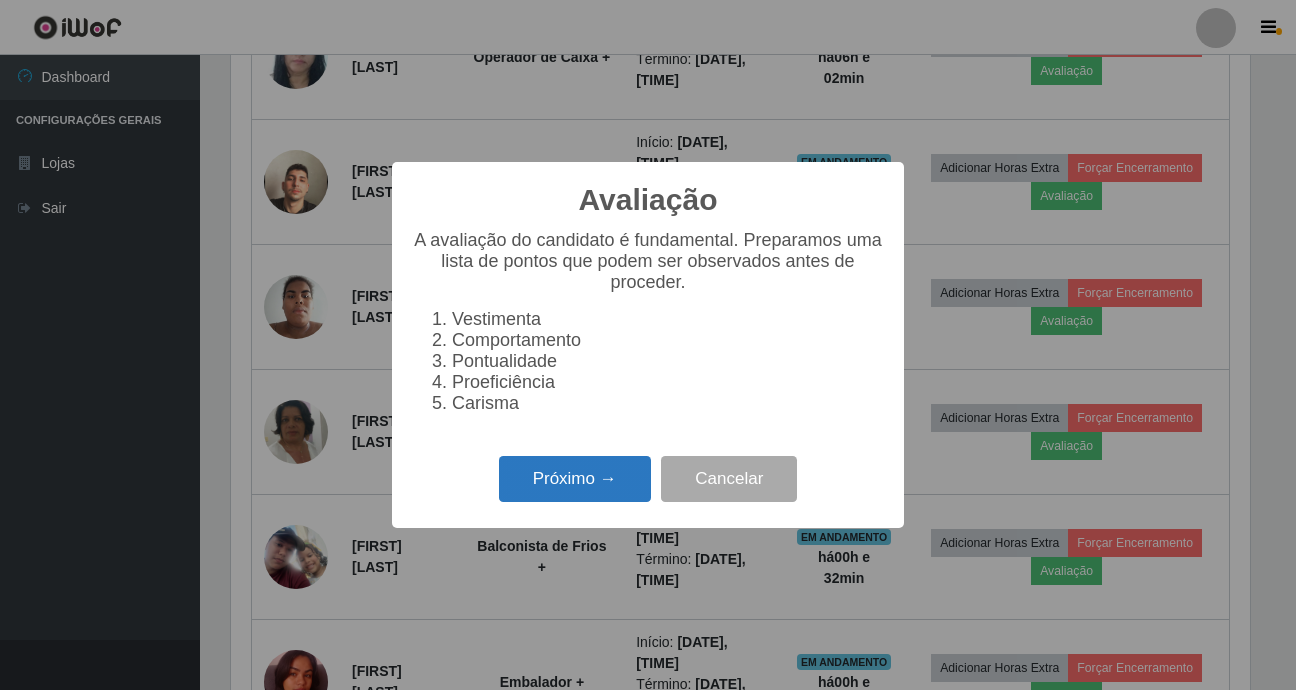 click on "Próximo →" at bounding box center (575, 479) 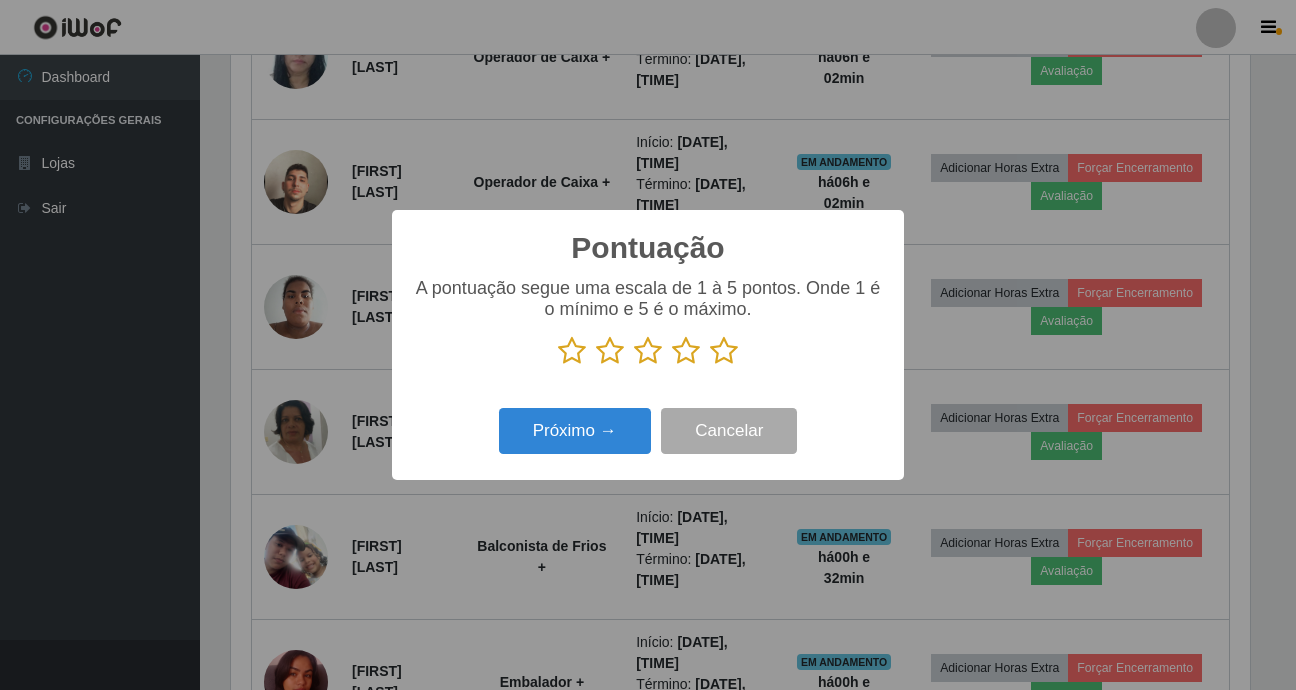 scroll, scrollTop: 999585, scrollLeft: 998981, axis: both 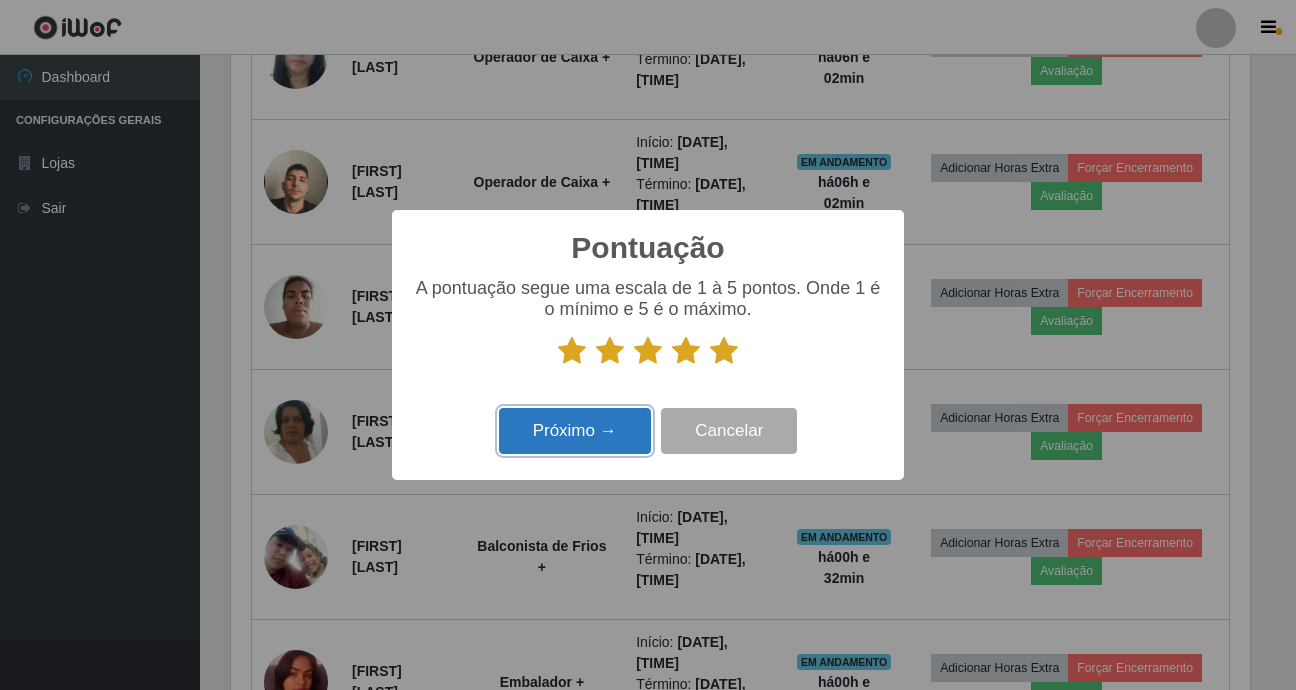 click on "Próximo →" at bounding box center [575, 431] 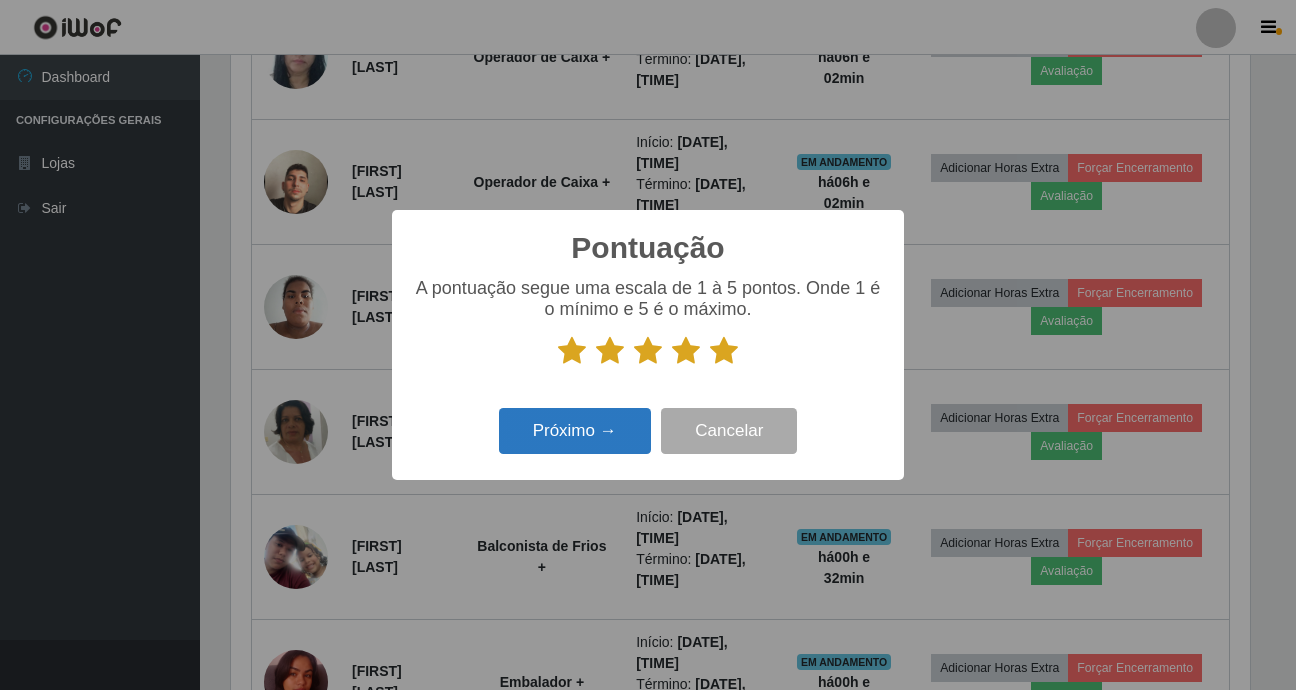 scroll, scrollTop: 999585, scrollLeft: 998981, axis: both 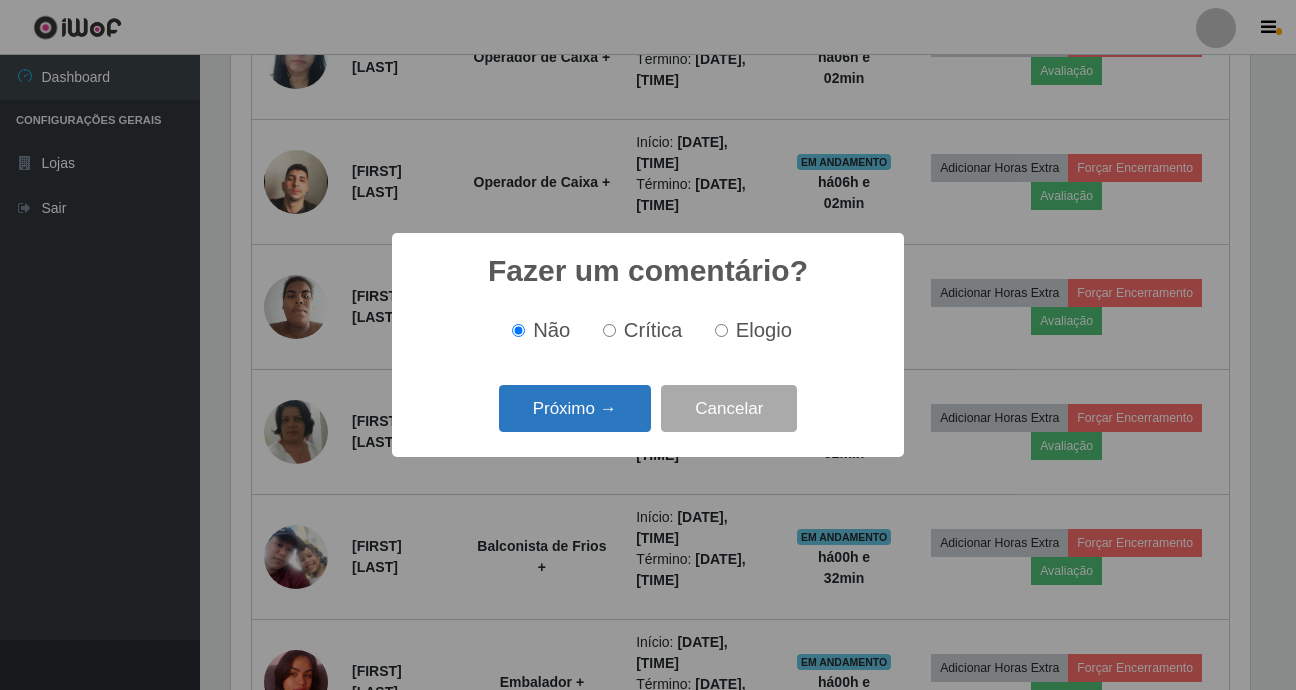 click on "Próximo →" at bounding box center (575, 408) 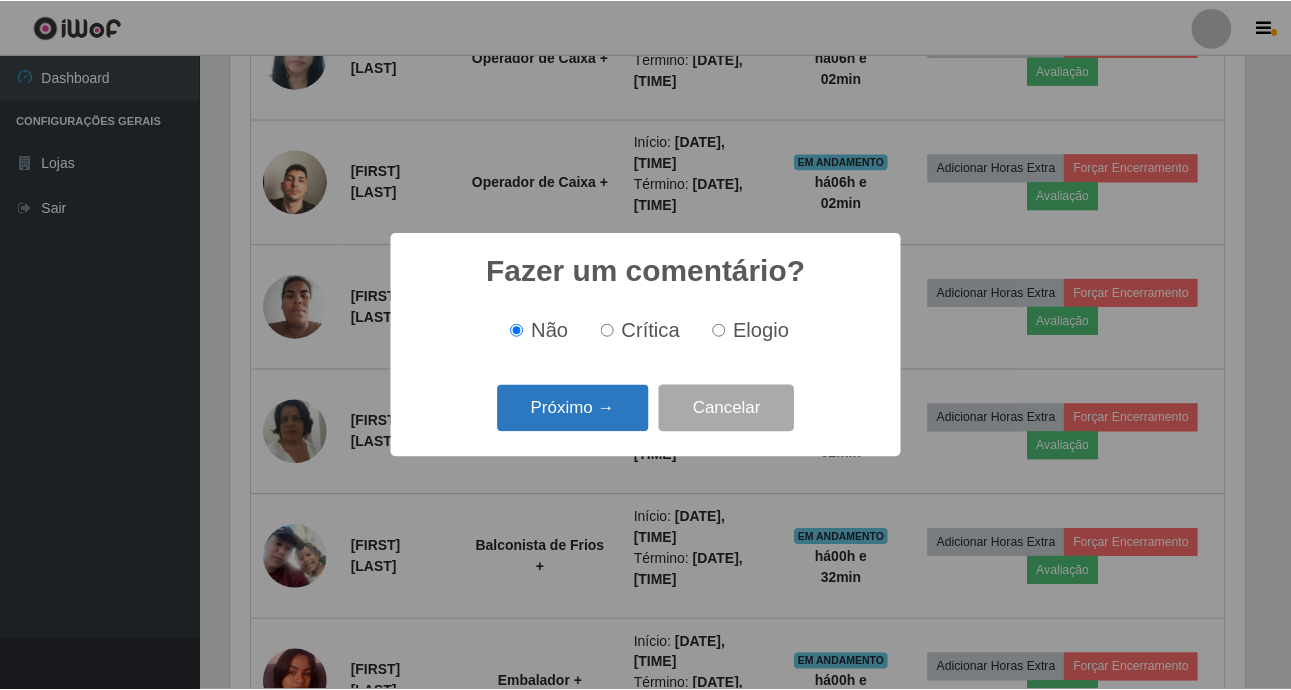 scroll, scrollTop: 999585, scrollLeft: 998981, axis: both 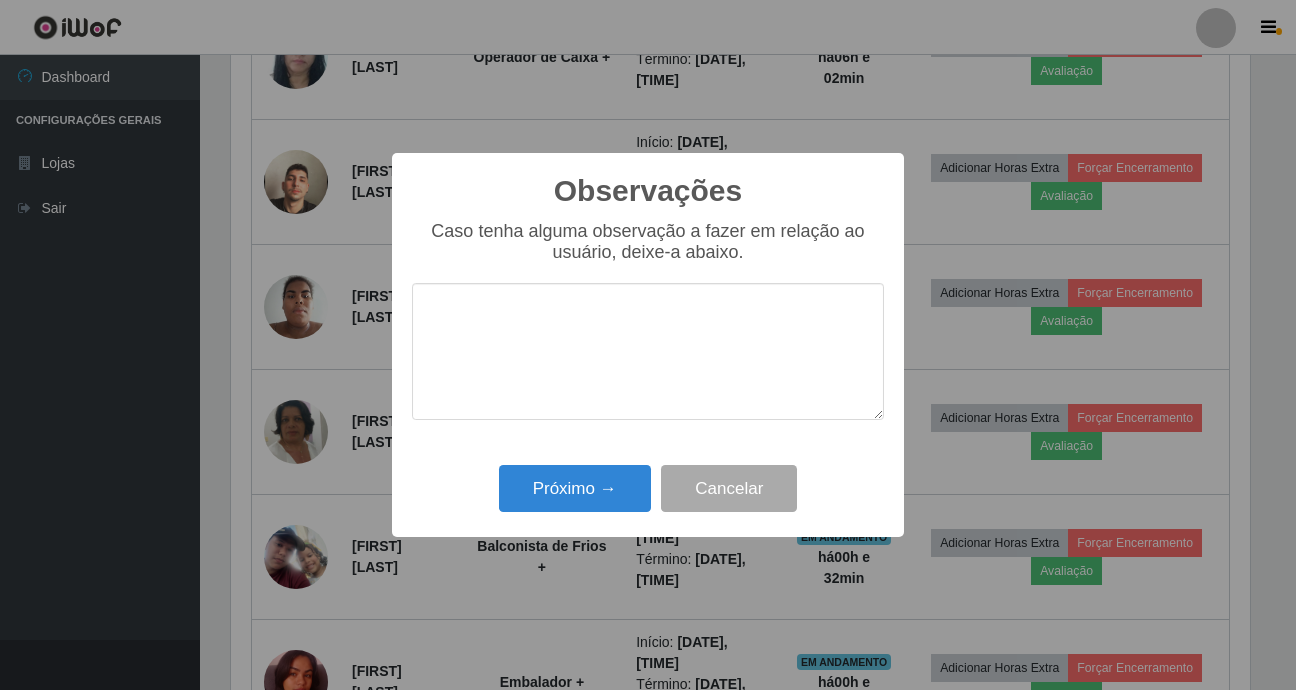 click at bounding box center (648, 351) 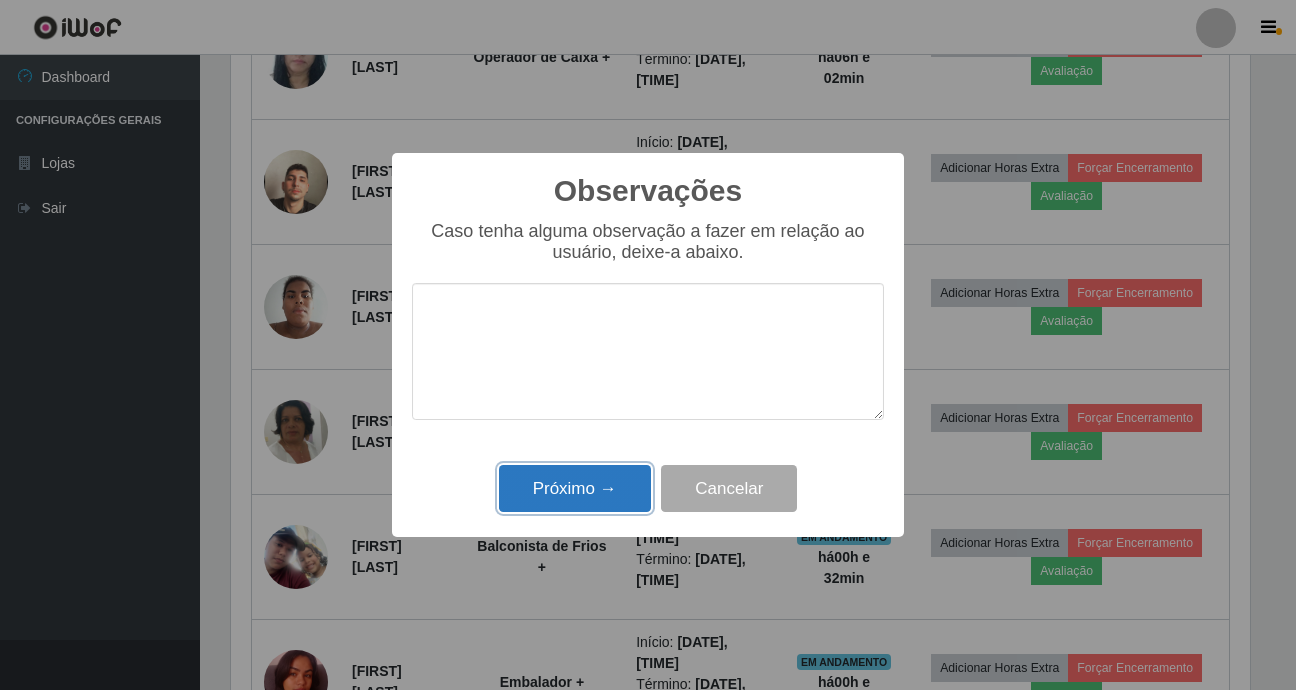 click on "Próximo →" at bounding box center [575, 488] 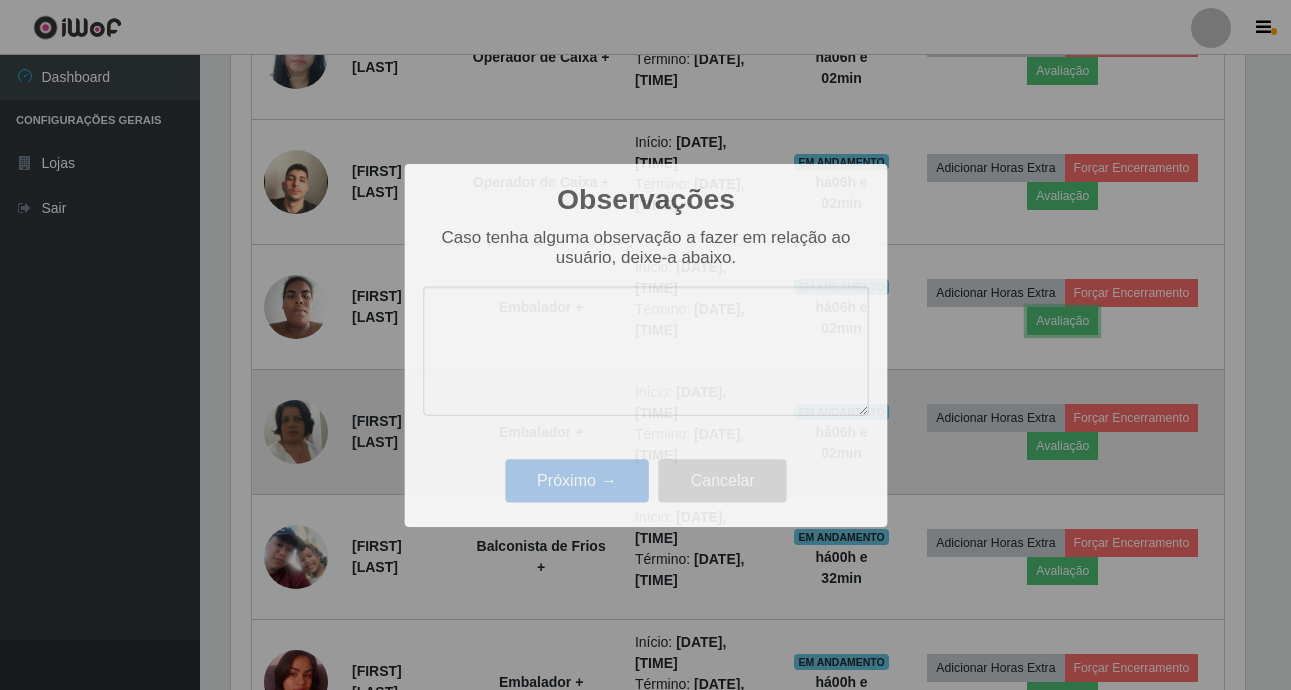 scroll, scrollTop: 999585, scrollLeft: 998971, axis: both 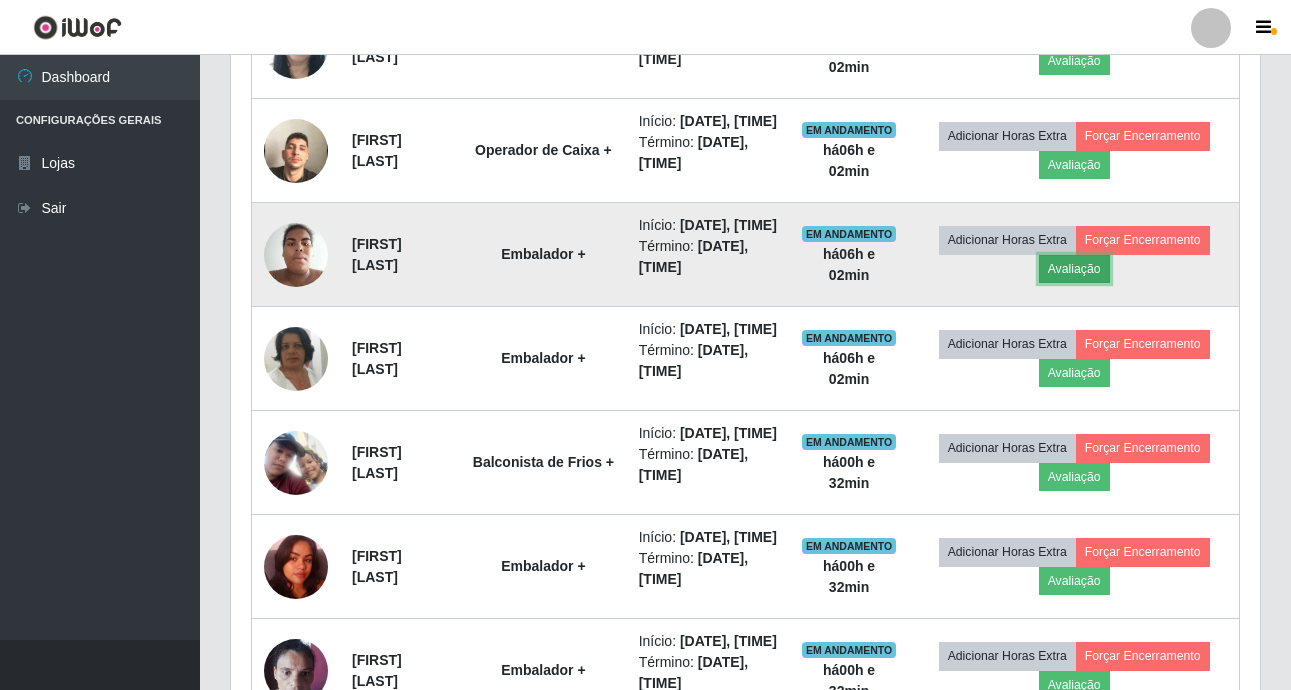 click on "Avaliação" at bounding box center (1074, 269) 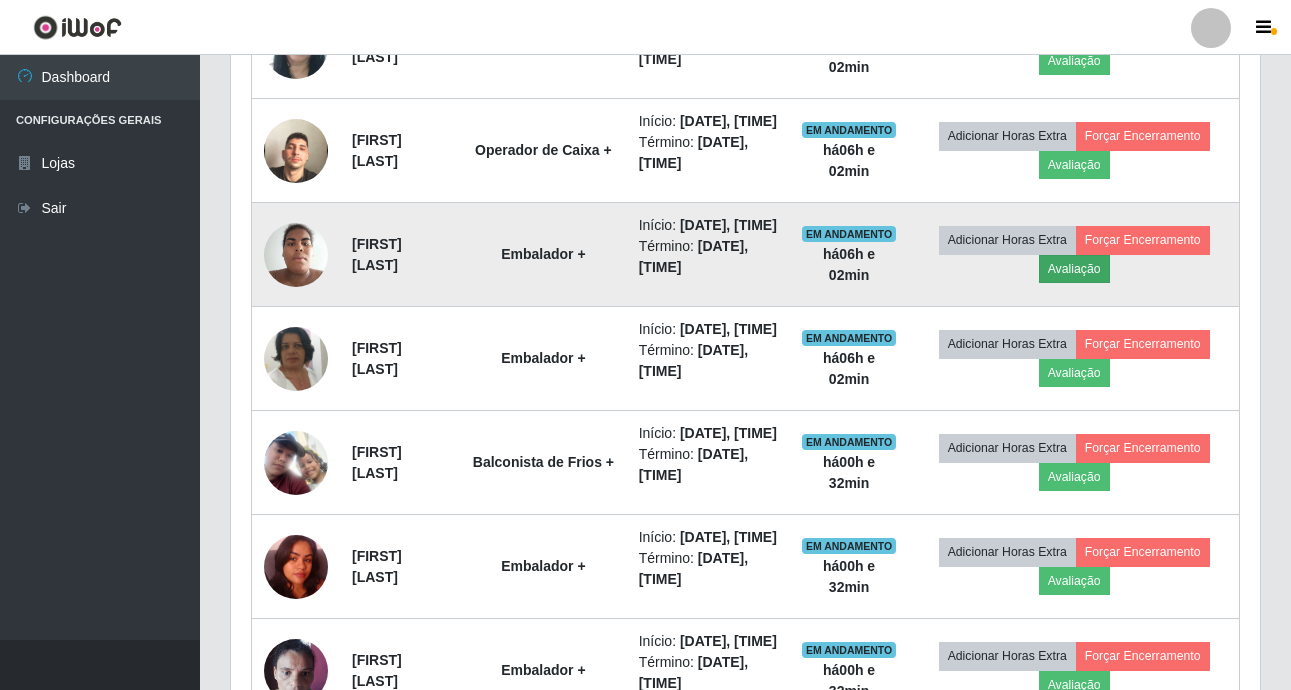 scroll, scrollTop: 999585, scrollLeft: 998981, axis: both 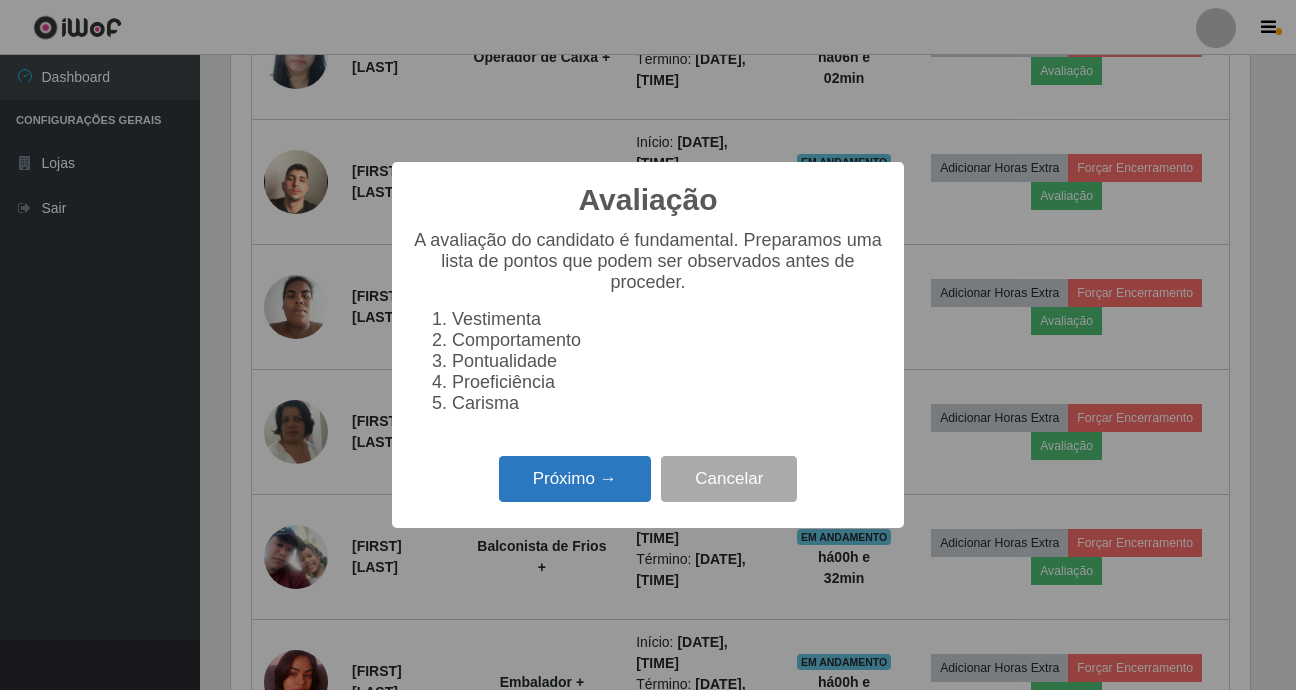 click on "Próximo →" at bounding box center [575, 479] 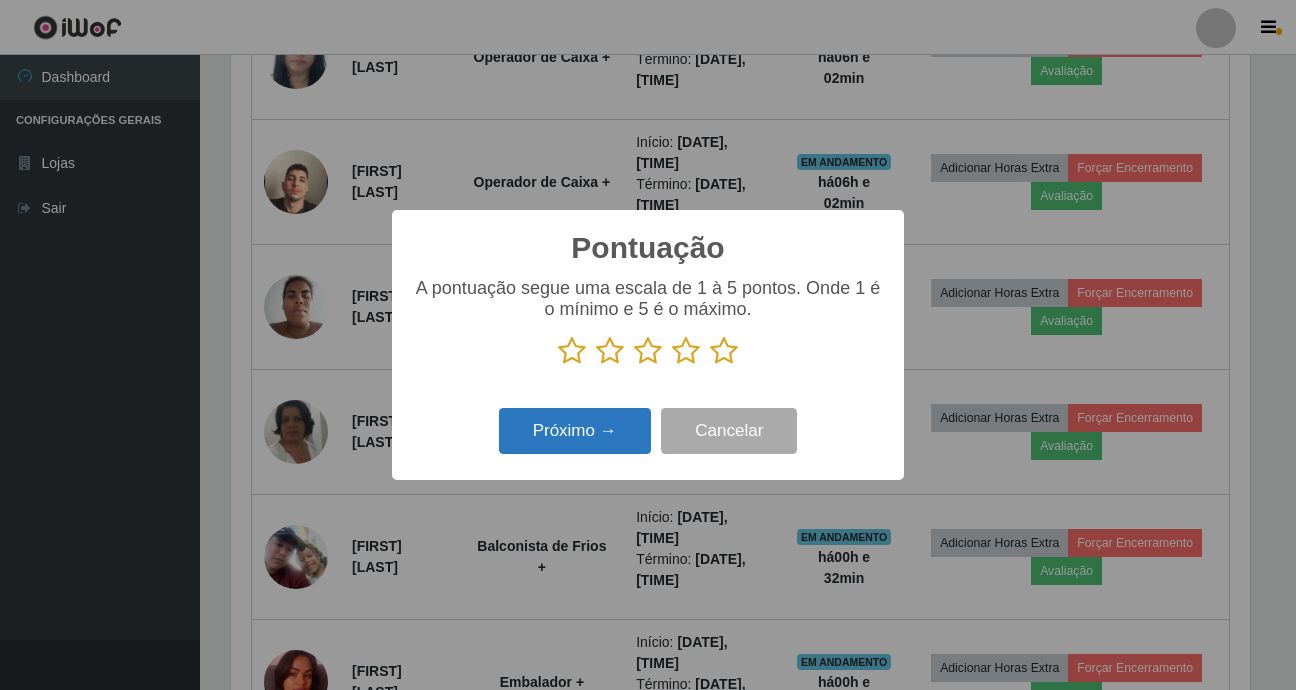 scroll, scrollTop: 999585, scrollLeft: 998981, axis: both 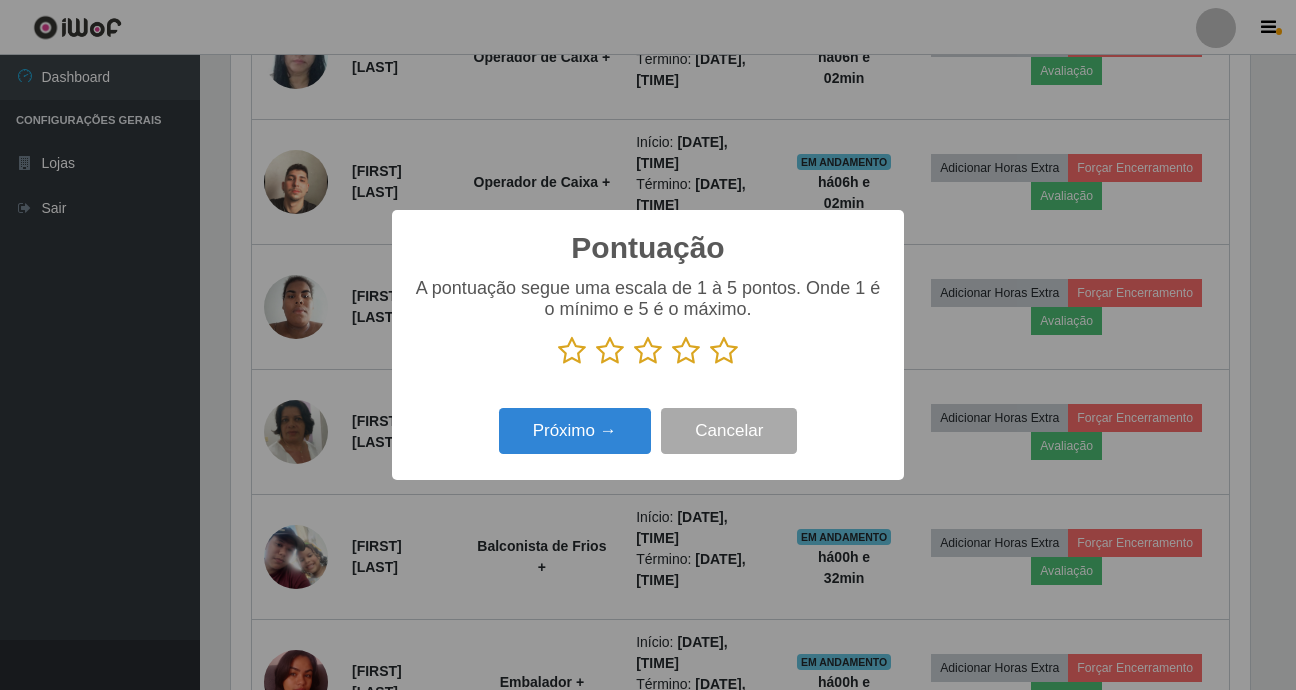 drag, startPoint x: 722, startPoint y: 352, endPoint x: 665, endPoint y: 378, distance: 62.649822 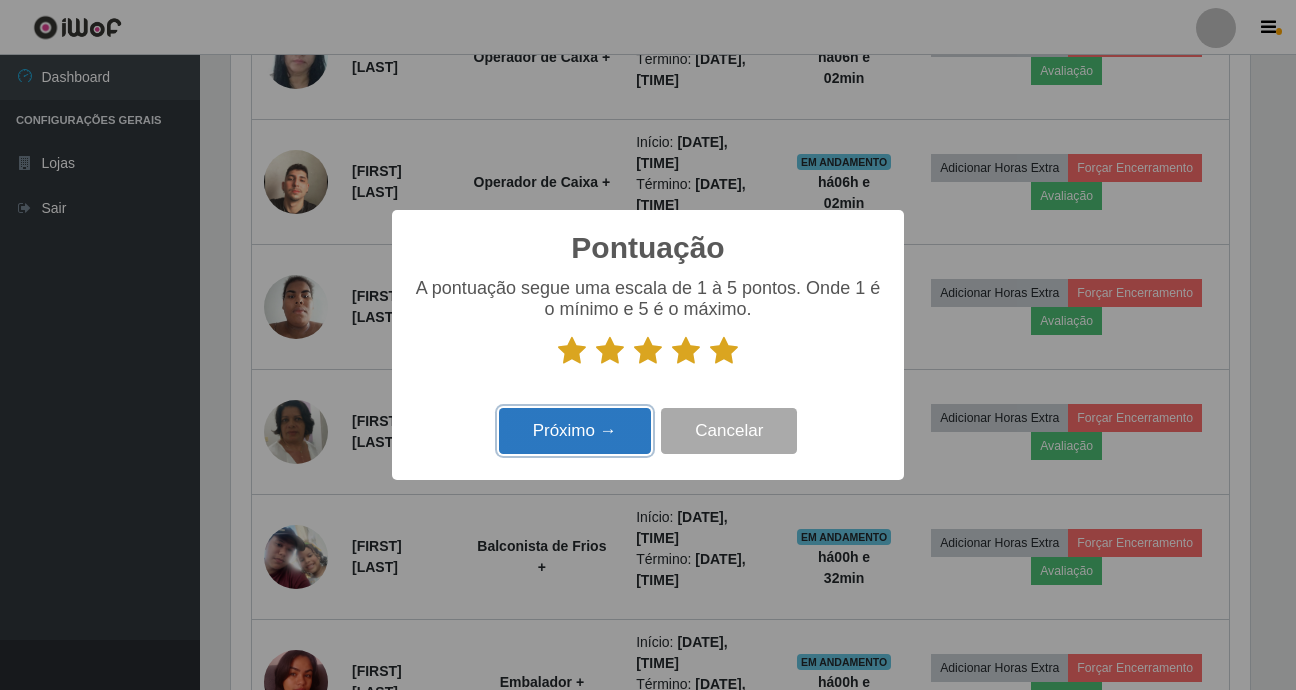 click on "Próximo →" at bounding box center (575, 431) 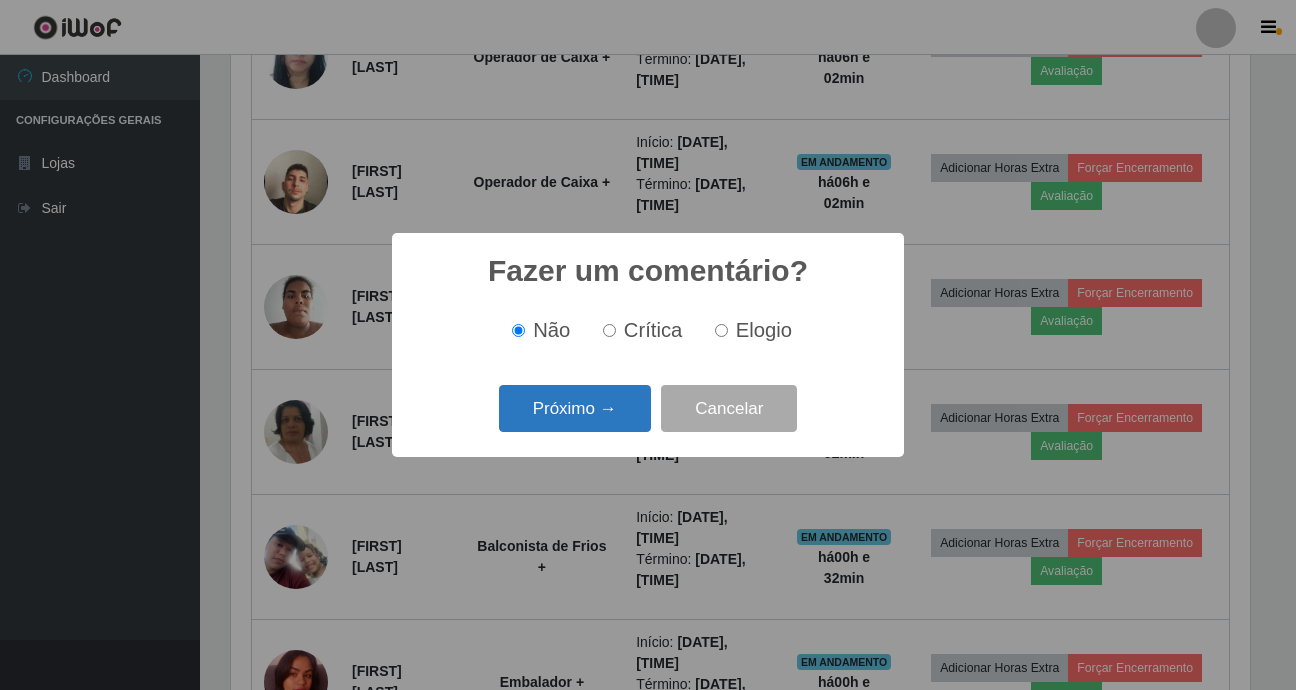 click on "Próximo →" at bounding box center [575, 408] 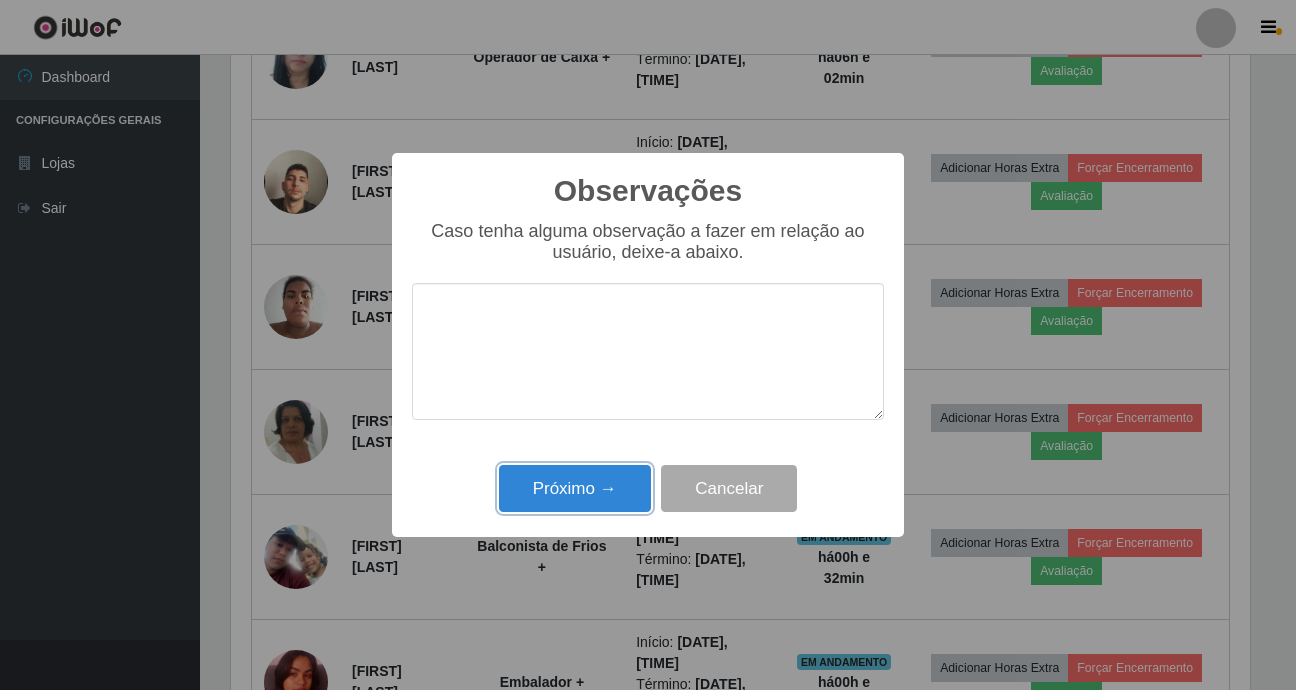 click on "Próximo →" at bounding box center (575, 488) 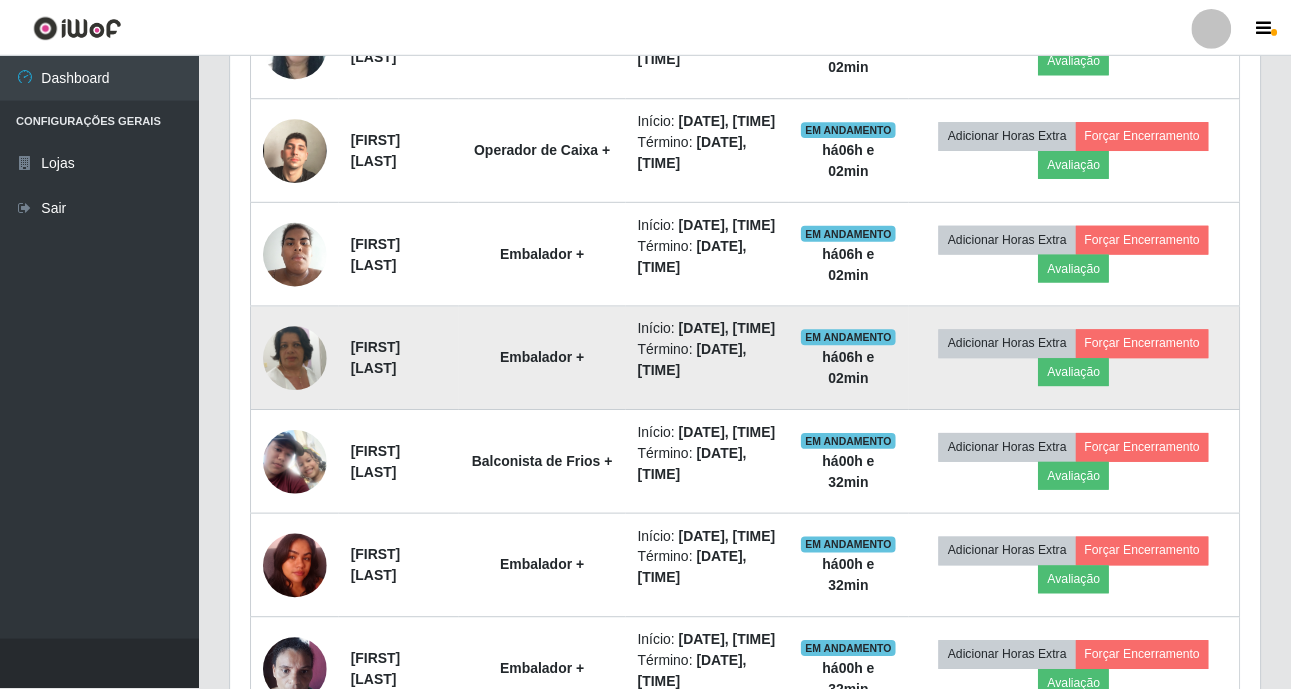 scroll, scrollTop: 999585, scrollLeft: 998971, axis: both 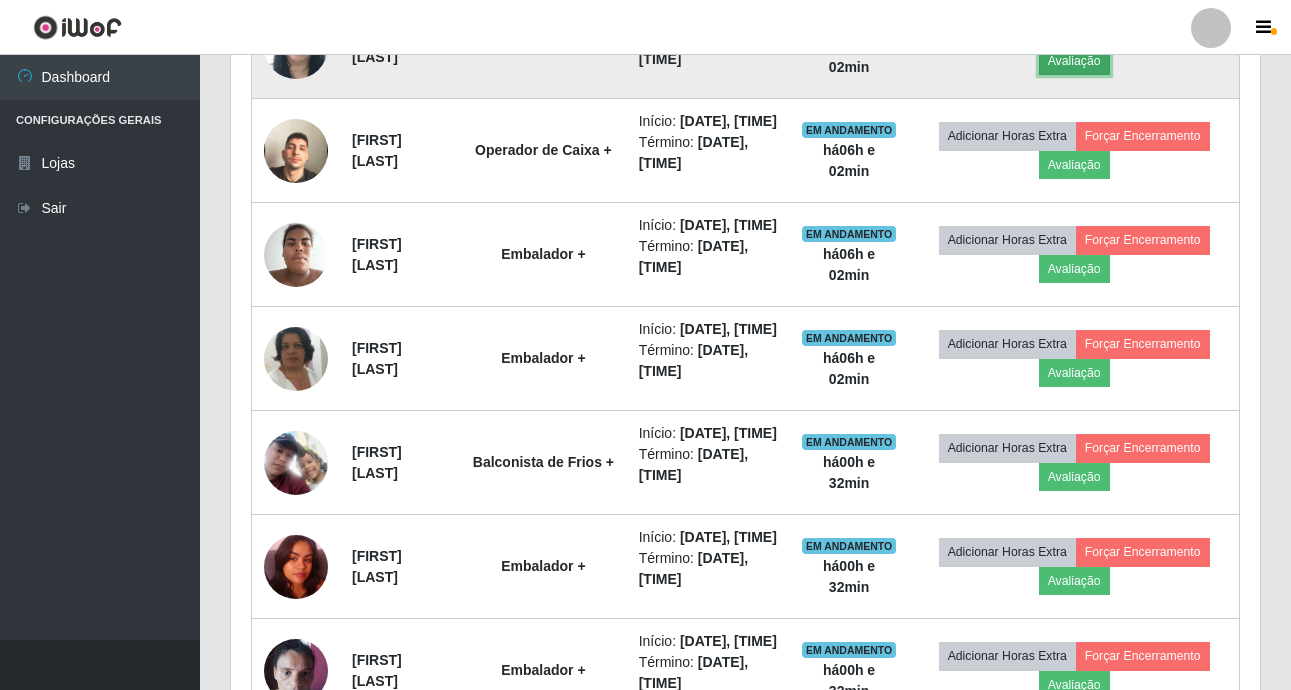 click on "Avaliação" at bounding box center [1074, 61] 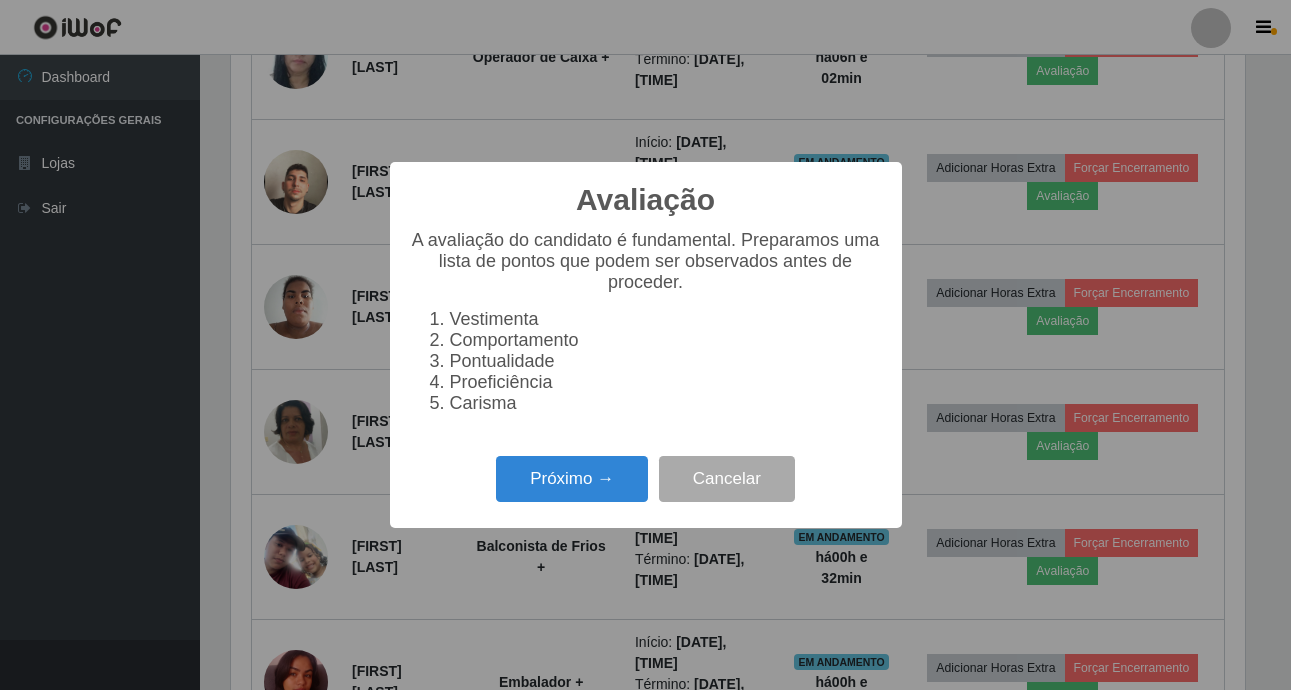 scroll, scrollTop: 999585, scrollLeft: 998981, axis: both 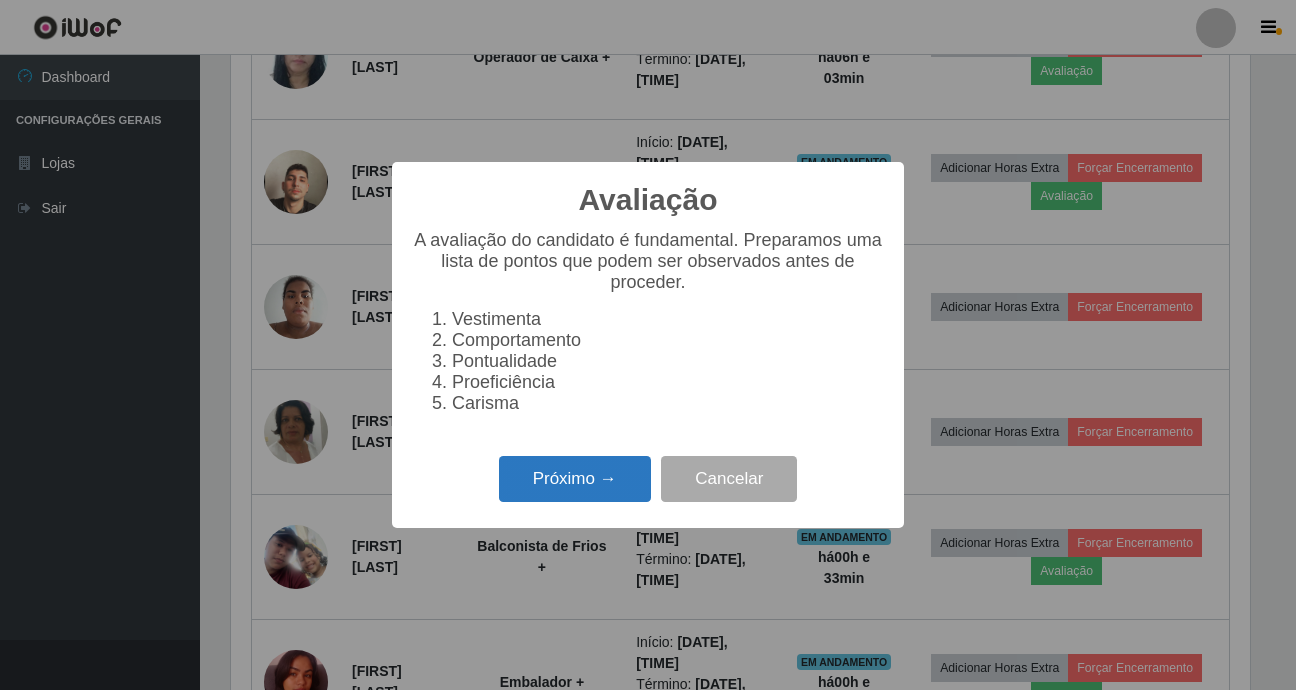 click on "Próximo →" at bounding box center (575, 479) 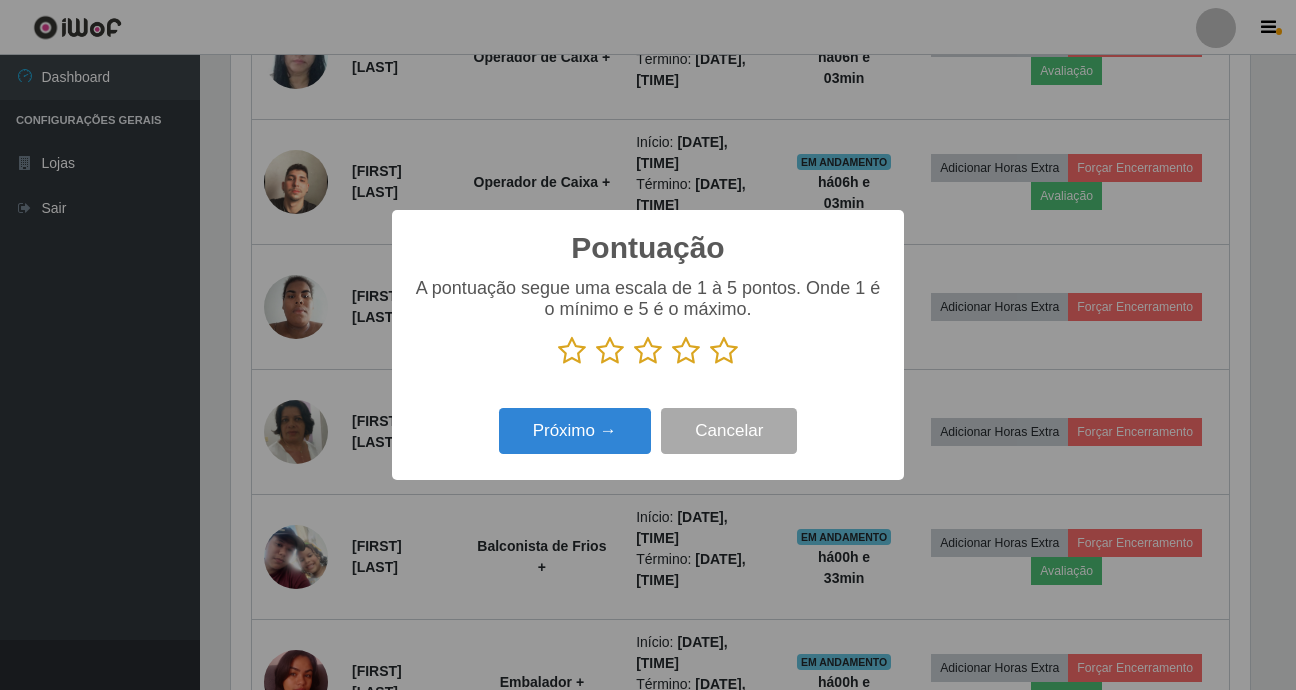 scroll, scrollTop: 999585, scrollLeft: 998981, axis: both 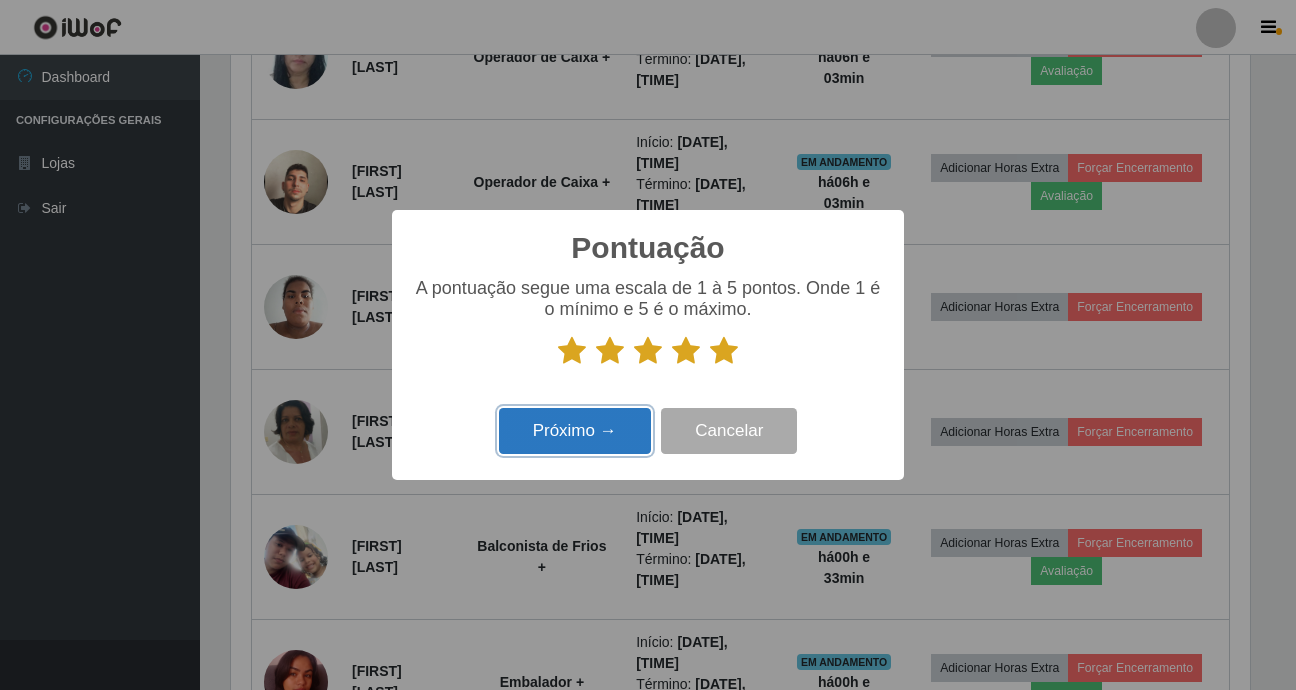 click on "Próximo →" at bounding box center [575, 431] 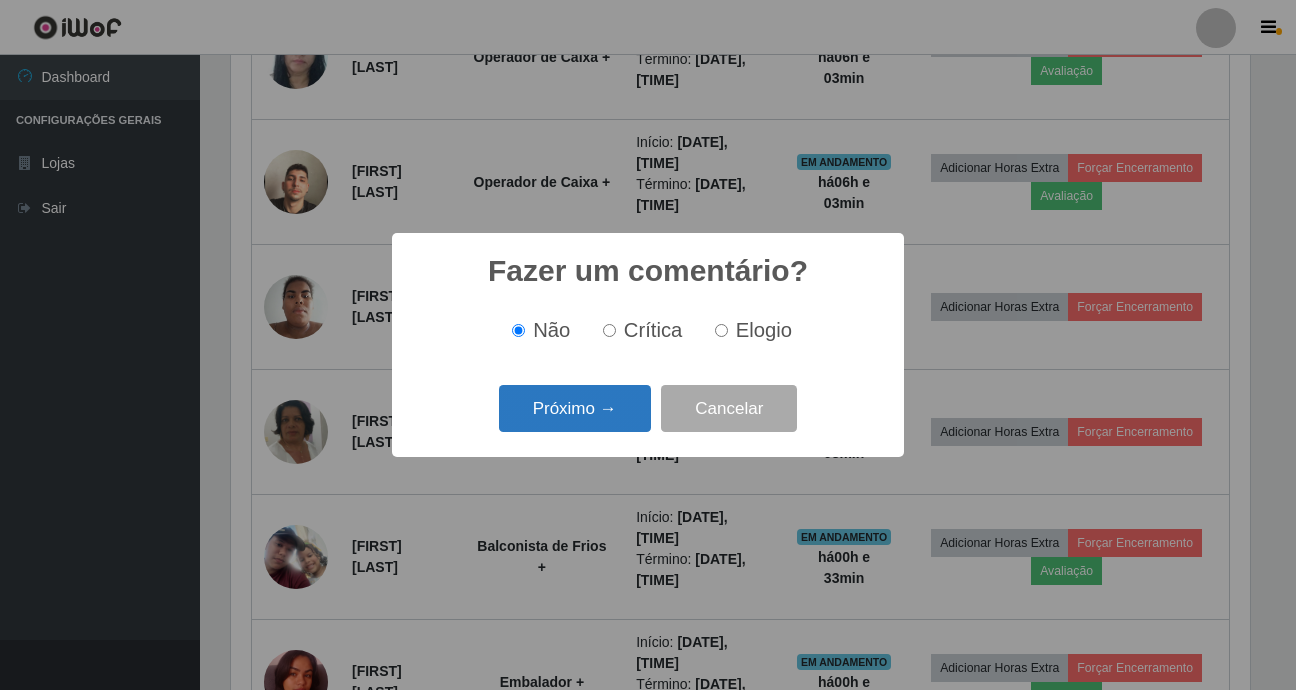 click on "Próximo →" at bounding box center [575, 408] 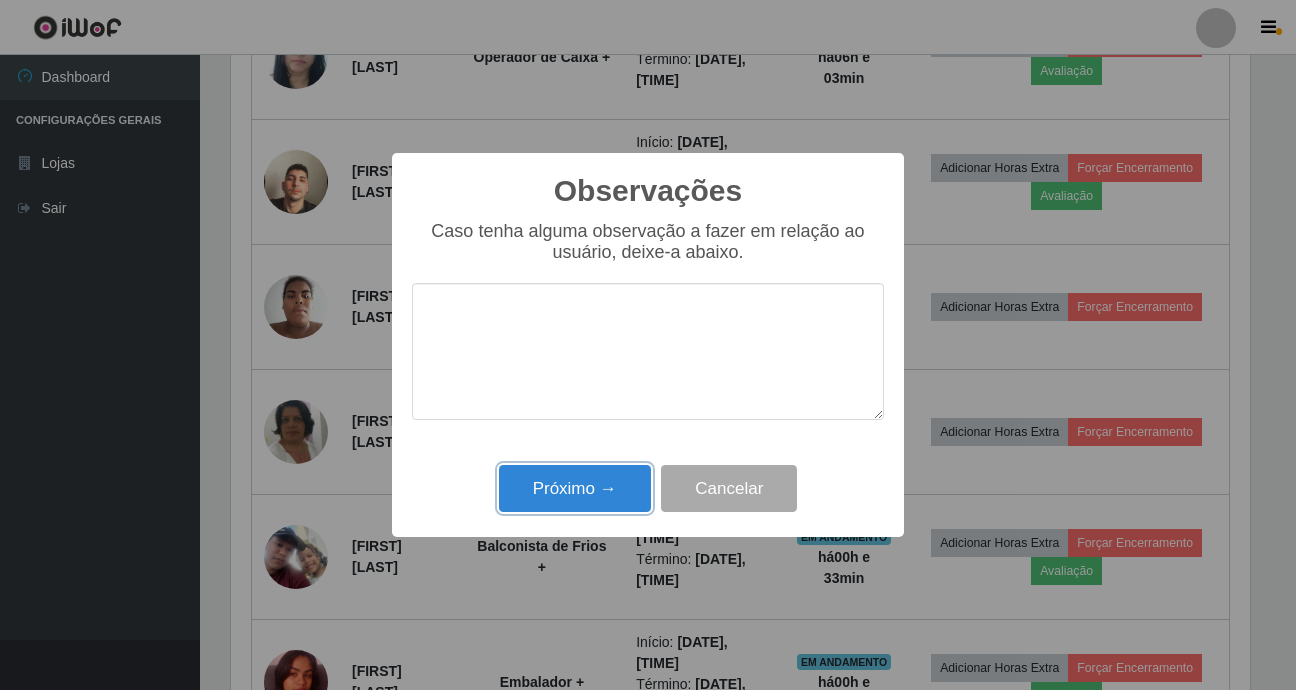 click on "Próximo →" at bounding box center (575, 488) 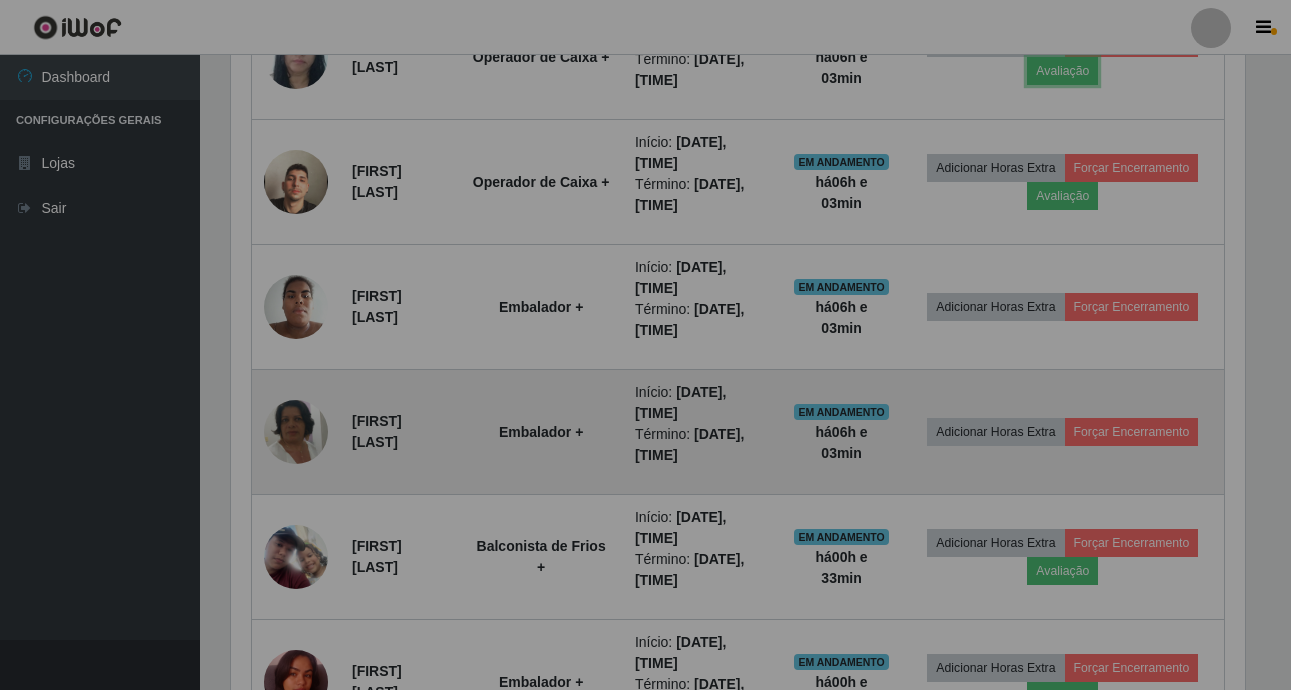 scroll, scrollTop: 999585, scrollLeft: 998971, axis: both 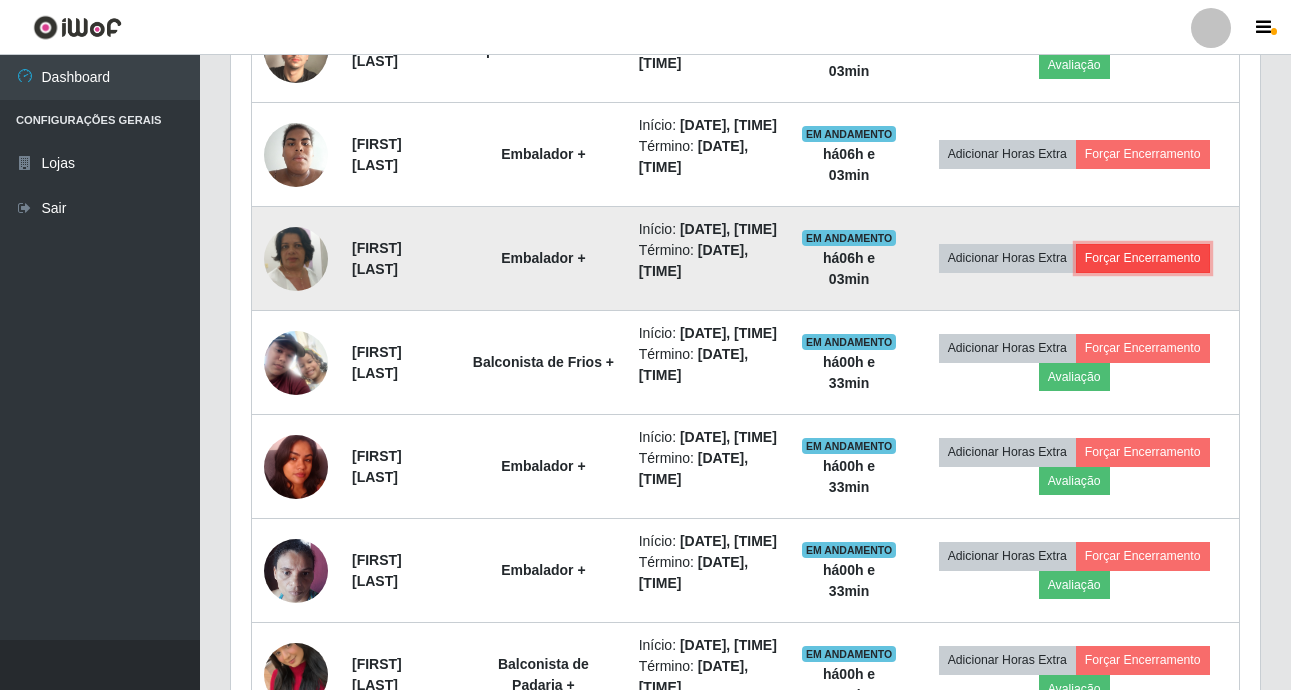 click on "Forçar Encerramento" at bounding box center [1143, 258] 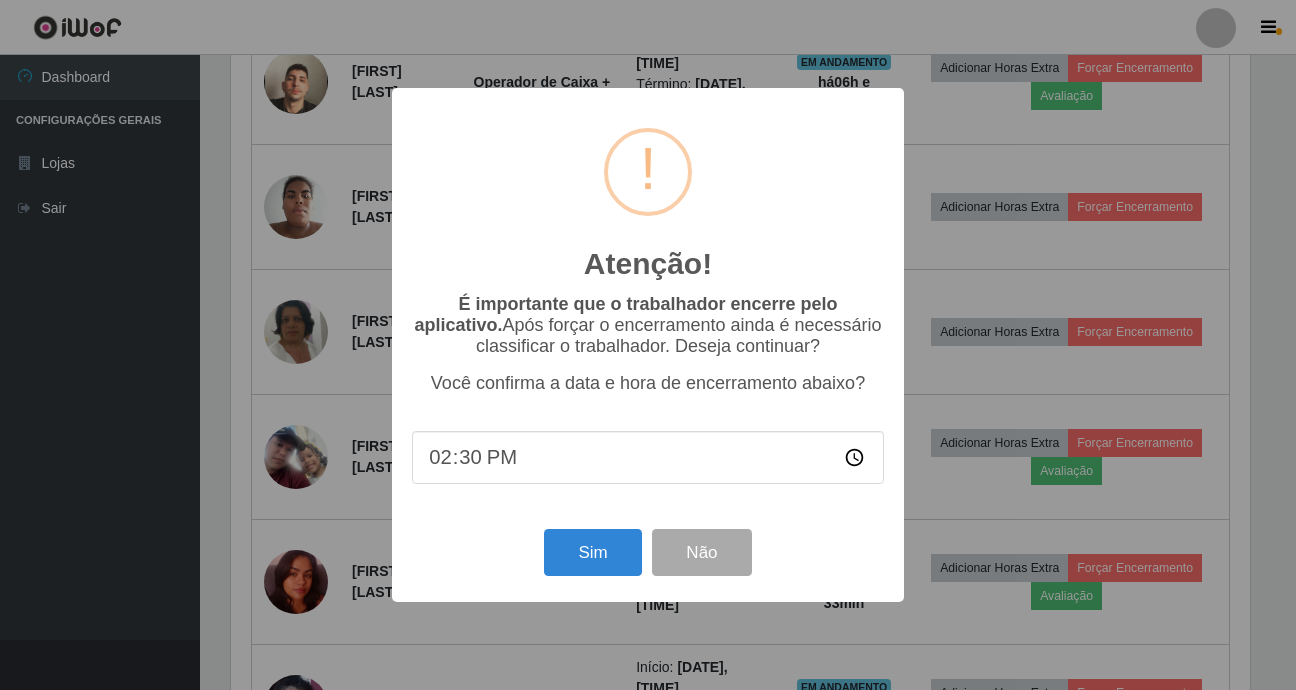 scroll, scrollTop: 999585, scrollLeft: 998981, axis: both 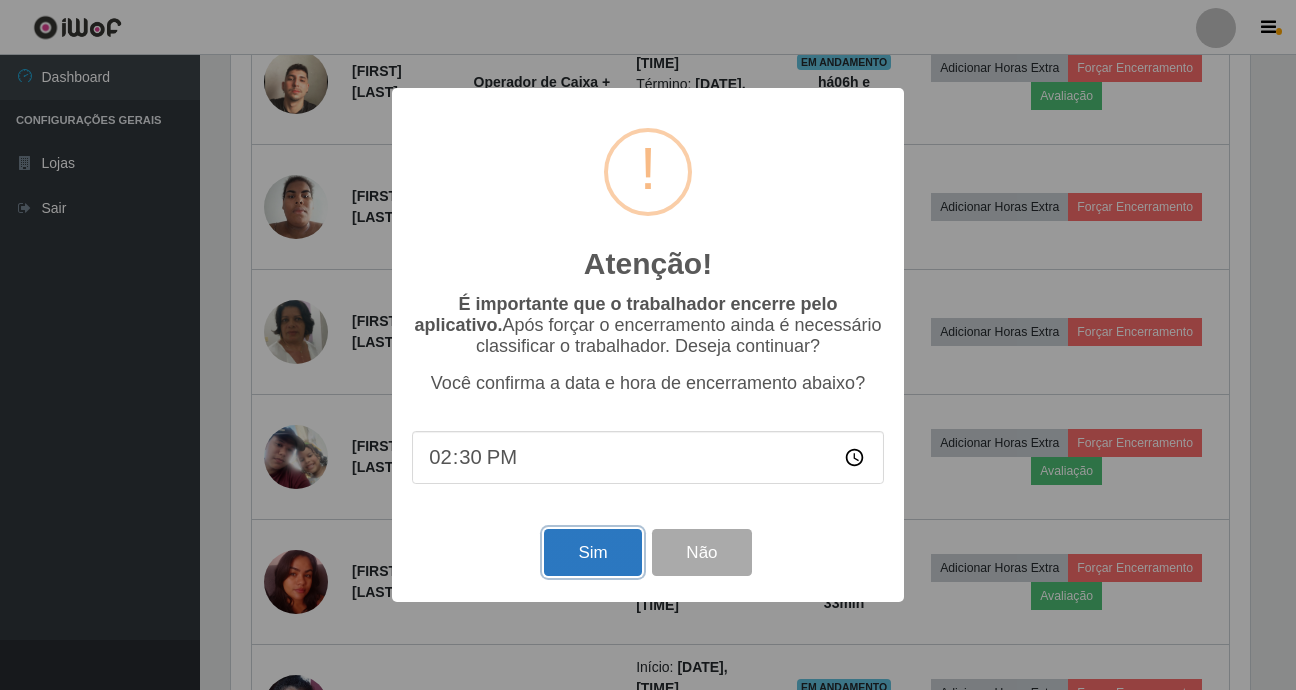 click on "Sim" at bounding box center (592, 552) 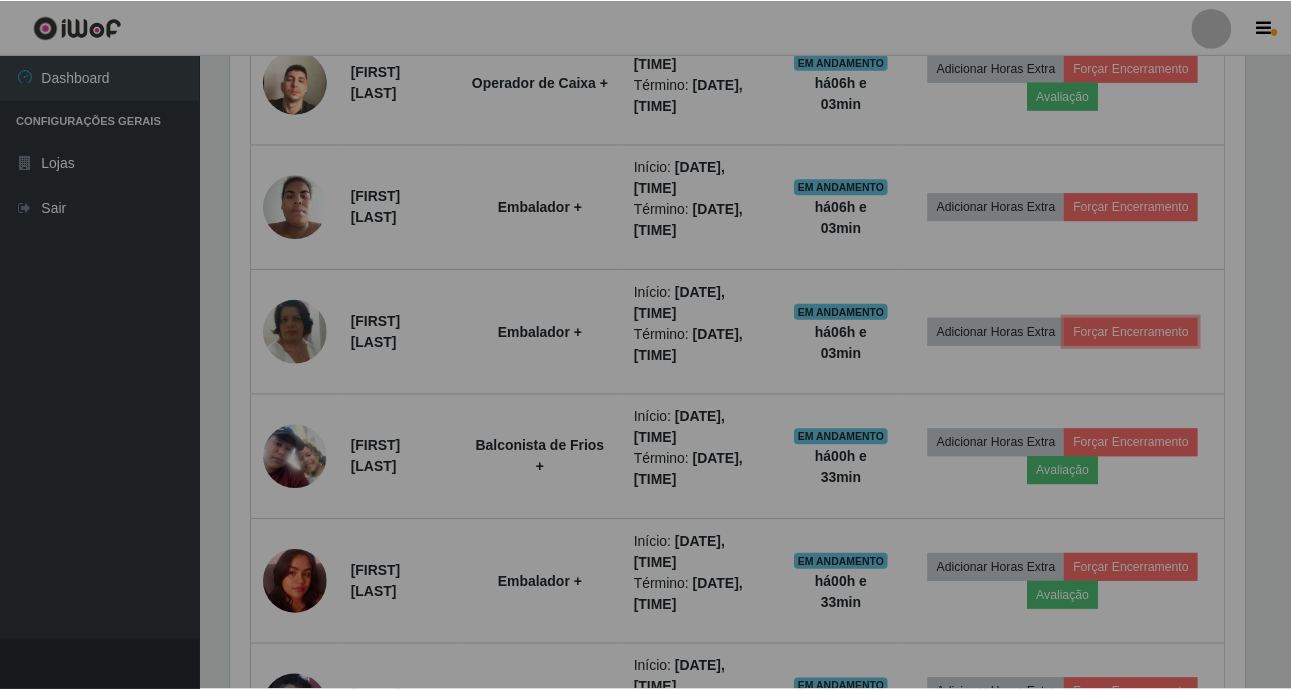 scroll 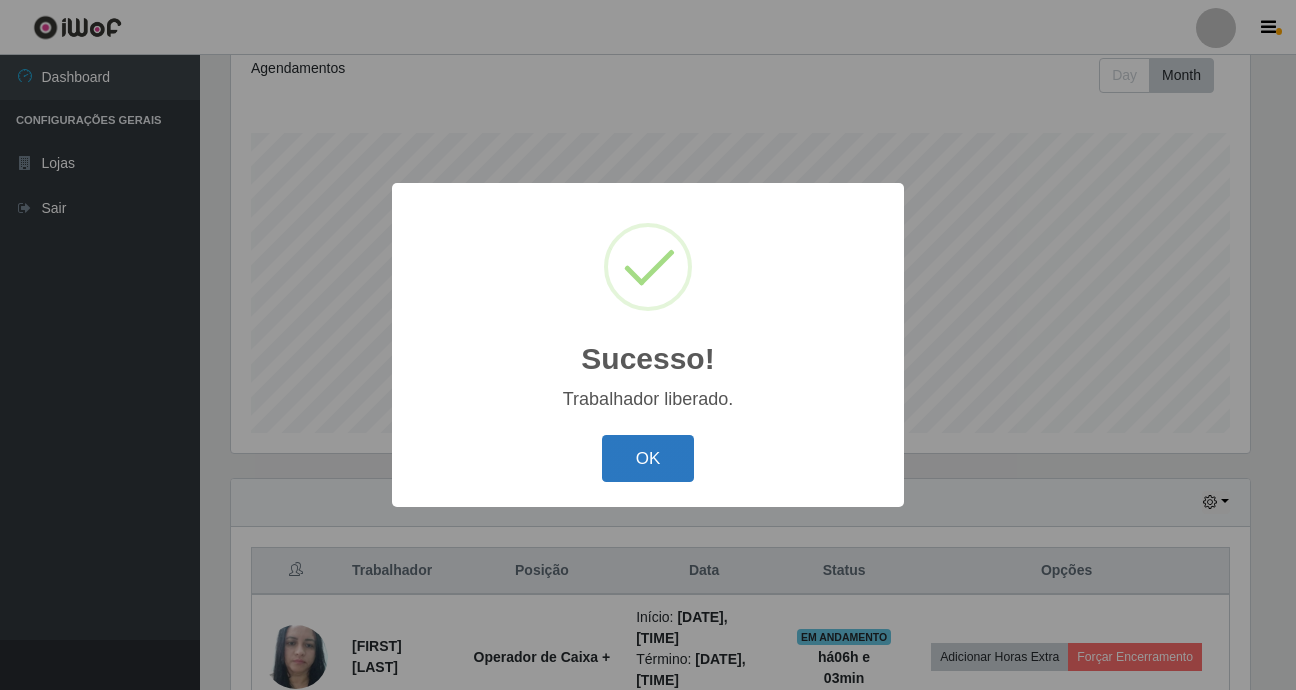 click on "OK" at bounding box center [648, 458] 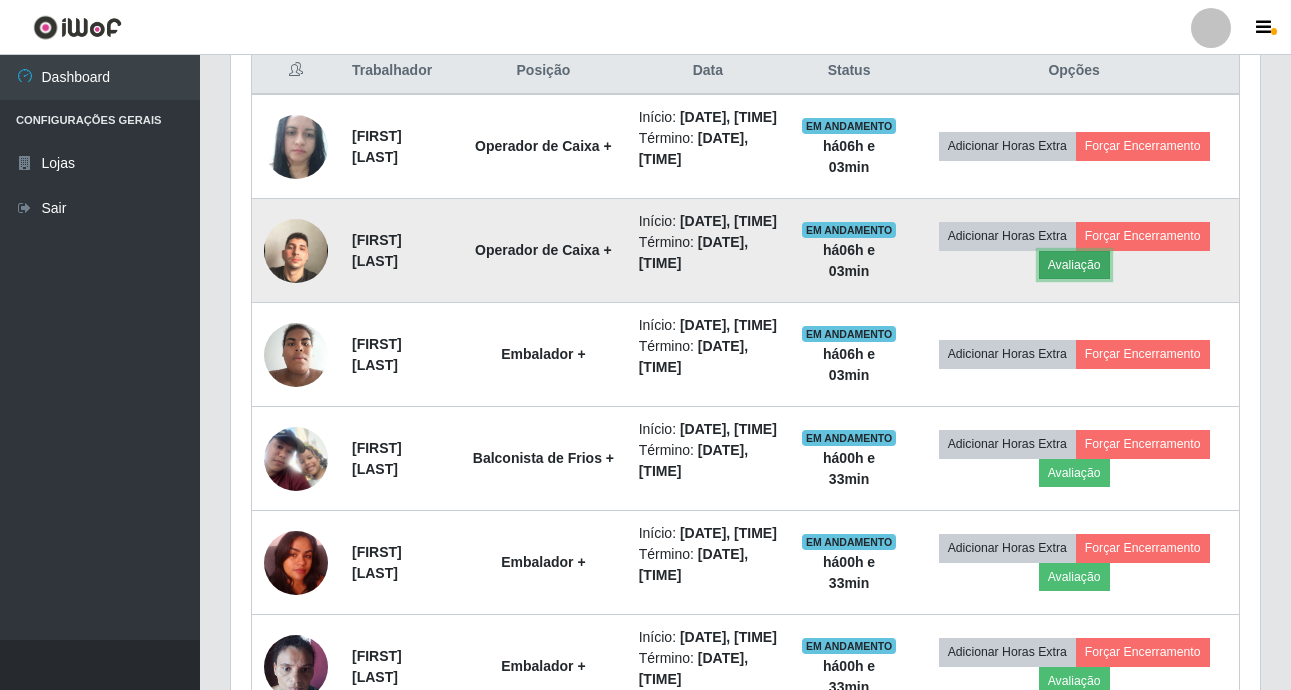 click on "Avaliação" at bounding box center (1074, 265) 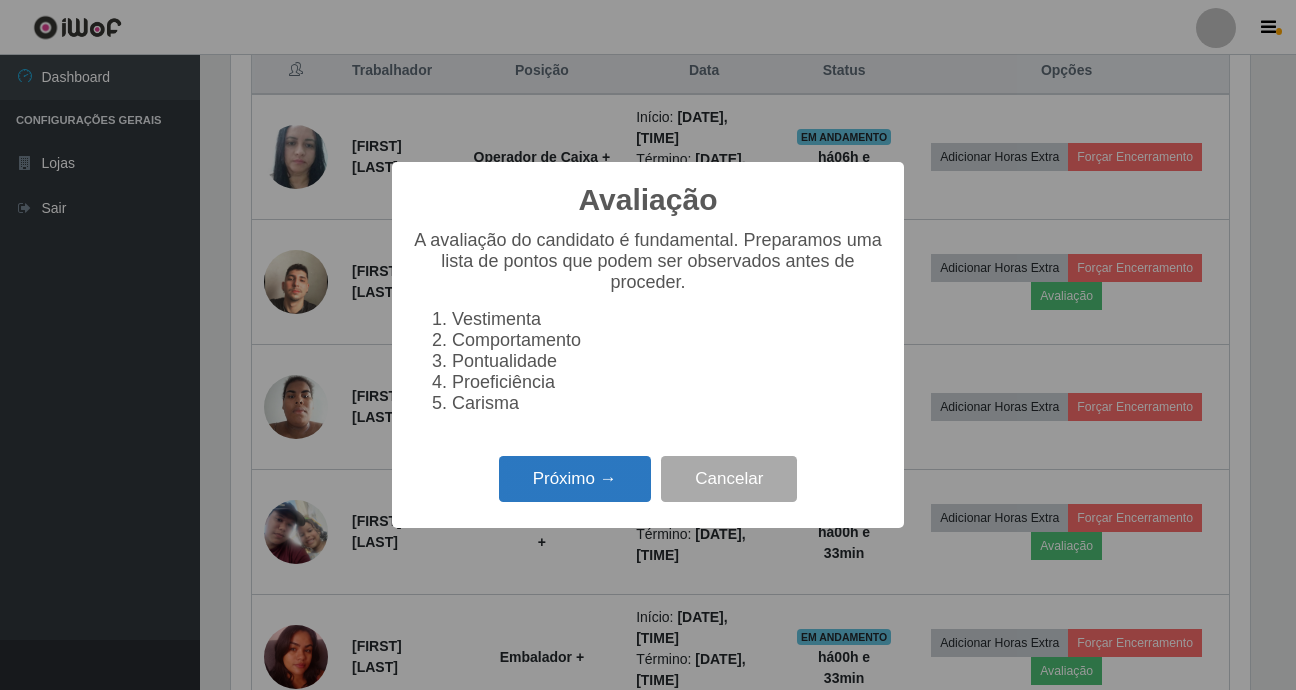 click on "Próximo →" at bounding box center [575, 479] 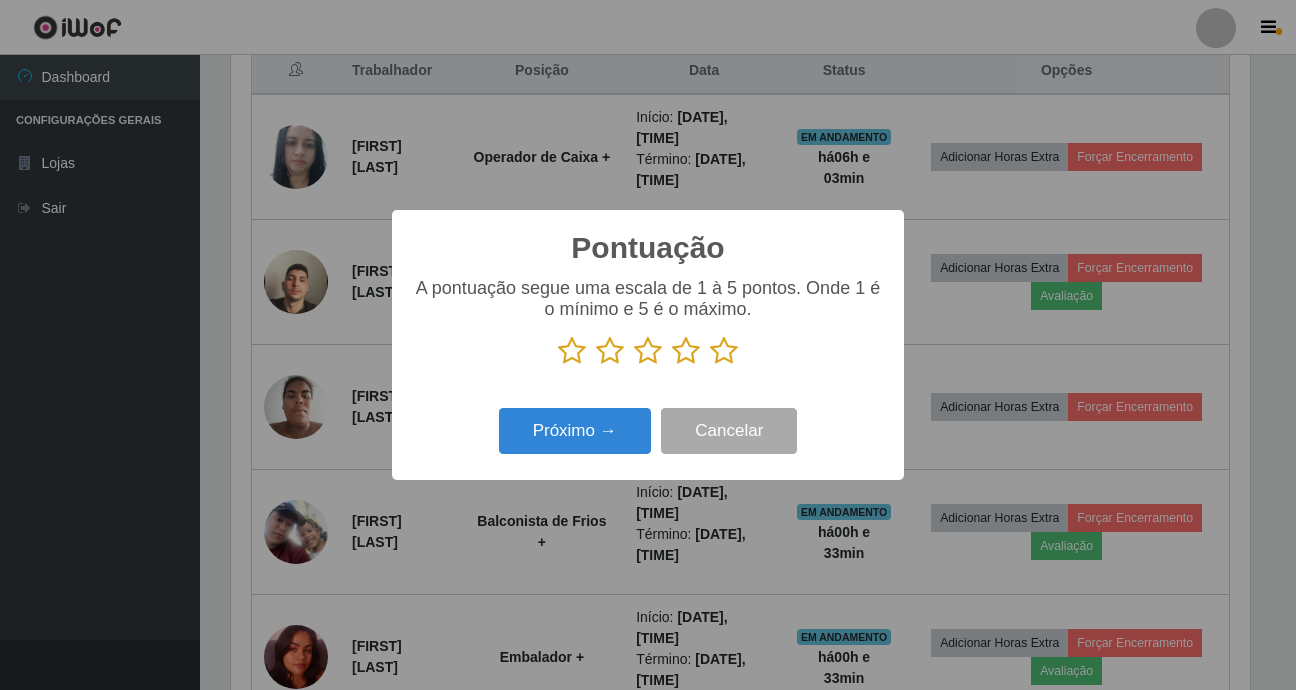 click at bounding box center (724, 351) 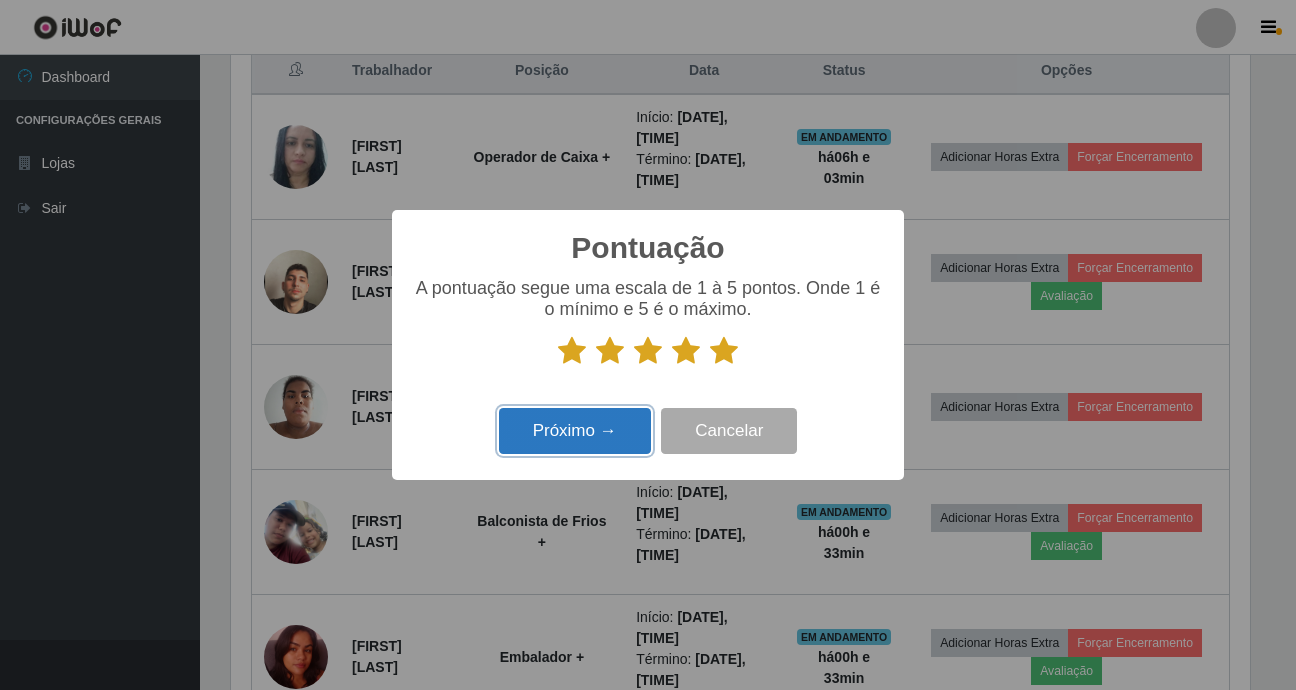 click on "Próximo →" at bounding box center [575, 431] 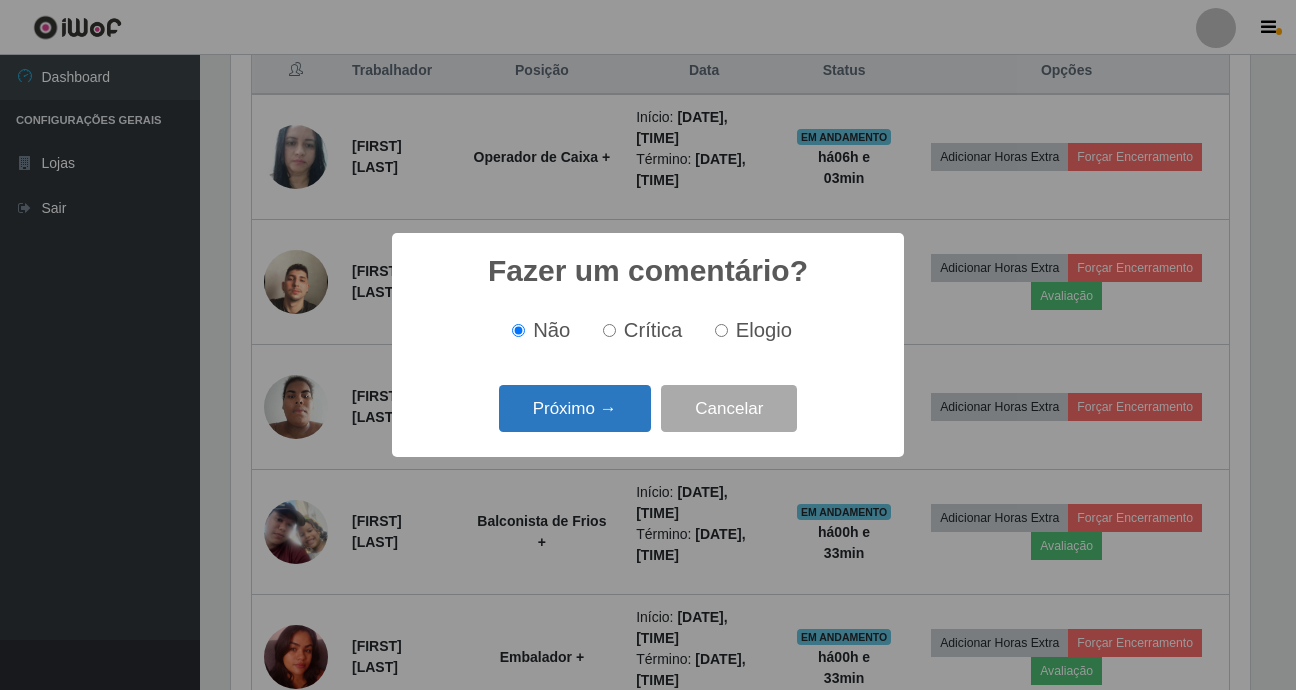 click on "Próximo →" at bounding box center [575, 408] 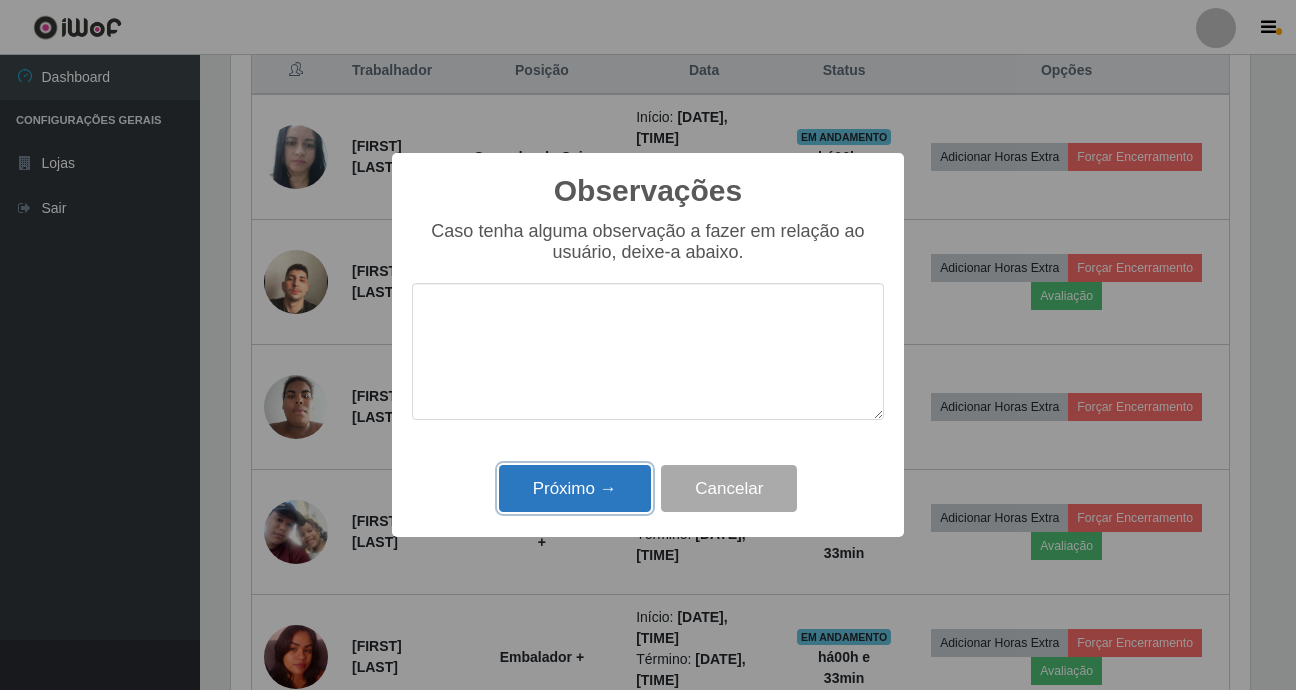 click on "Próximo →" at bounding box center (575, 488) 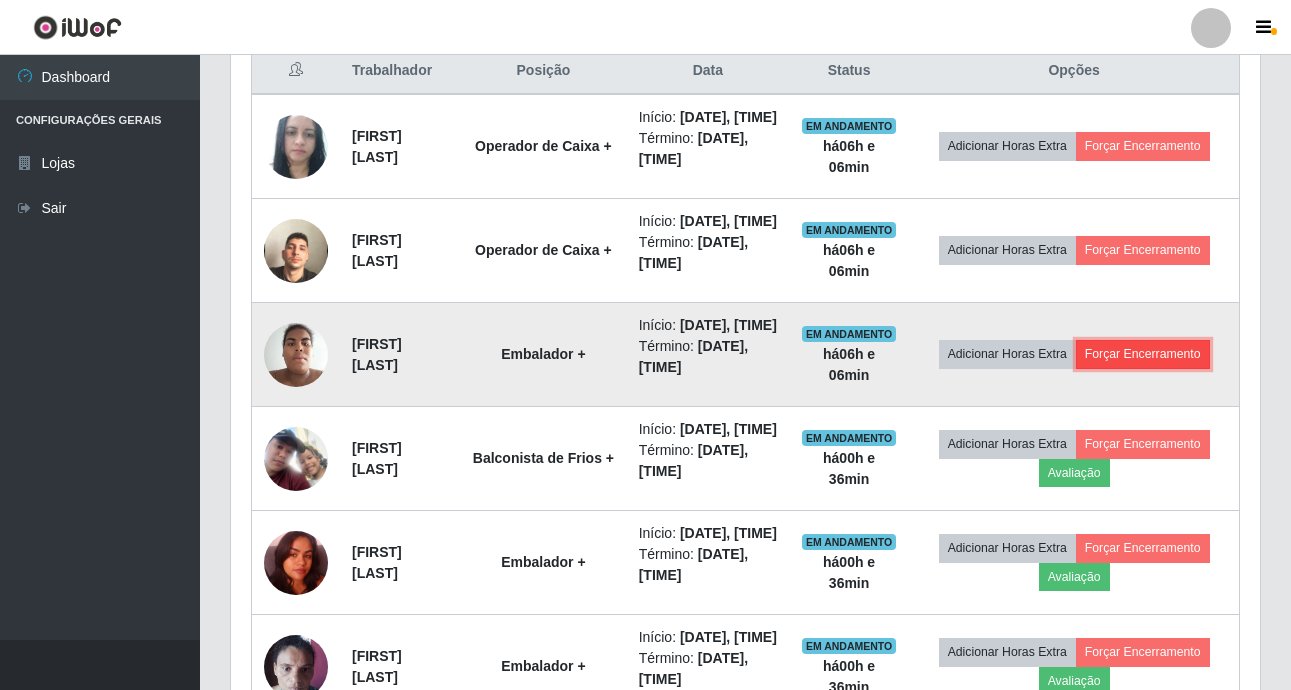 click on "Forçar Encerramento" at bounding box center (1143, 354) 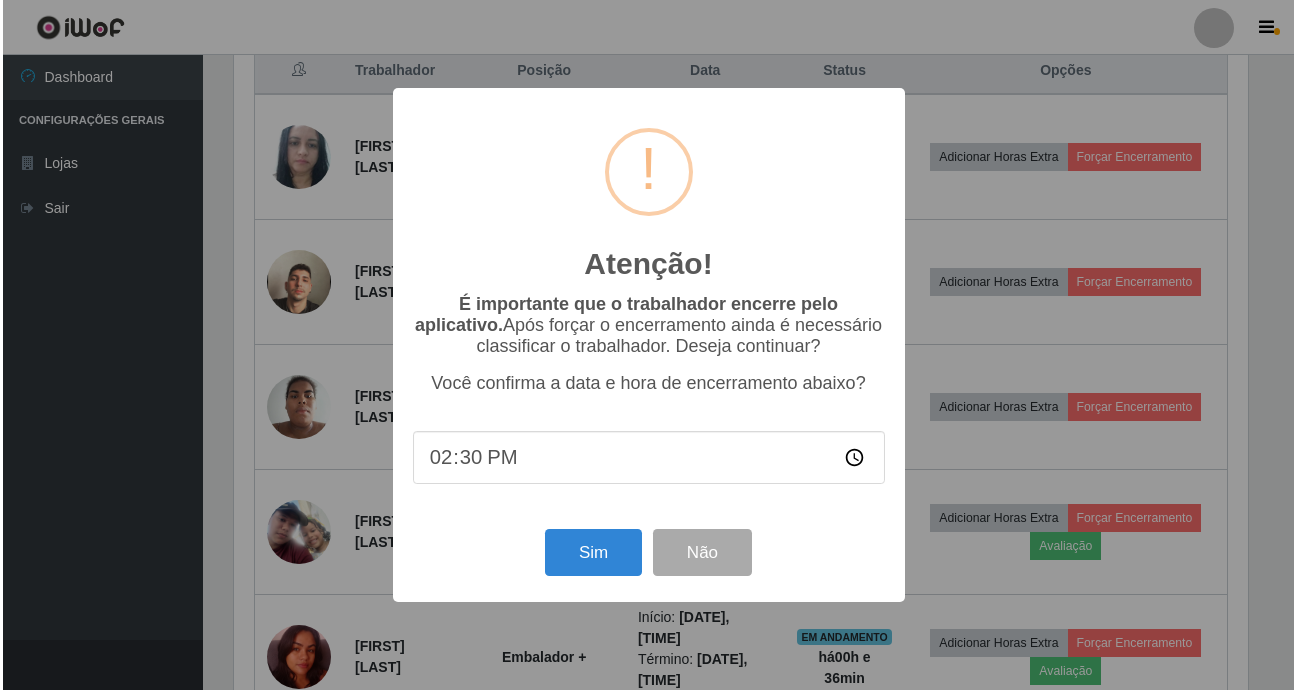 scroll, scrollTop: 999585, scrollLeft: 998981, axis: both 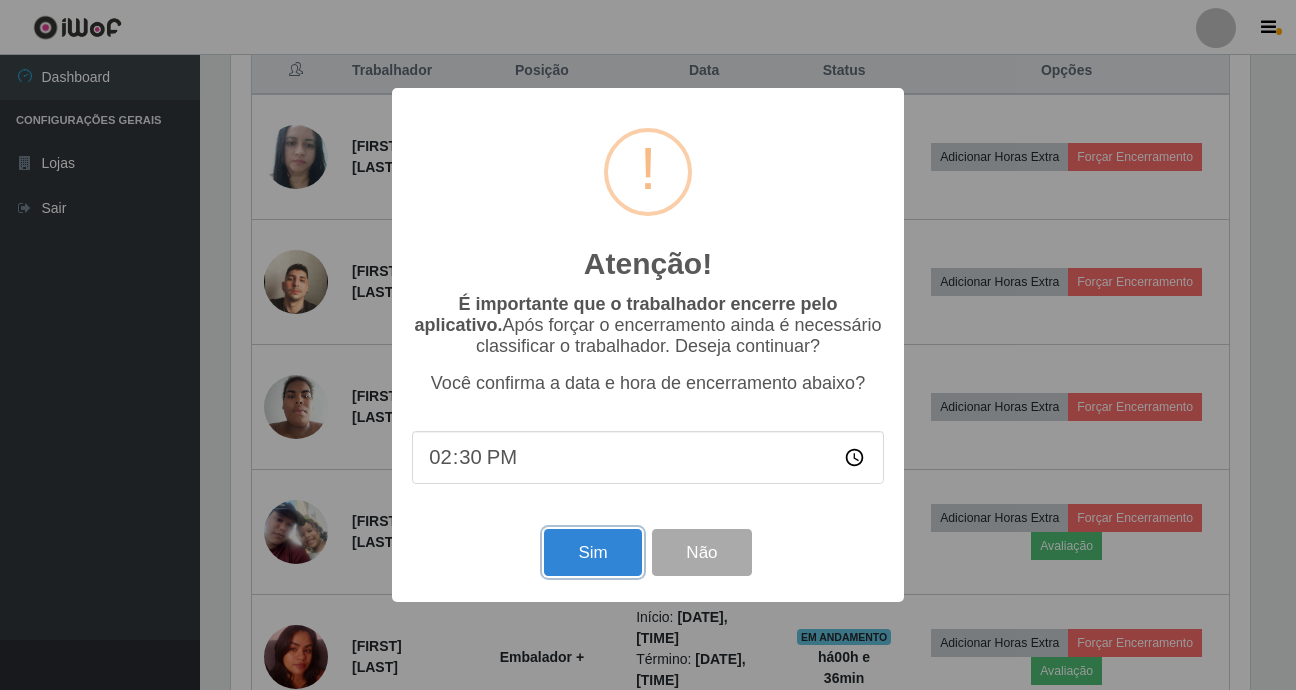 drag, startPoint x: 579, startPoint y: 561, endPoint x: 591, endPoint y: 558, distance: 12.369317 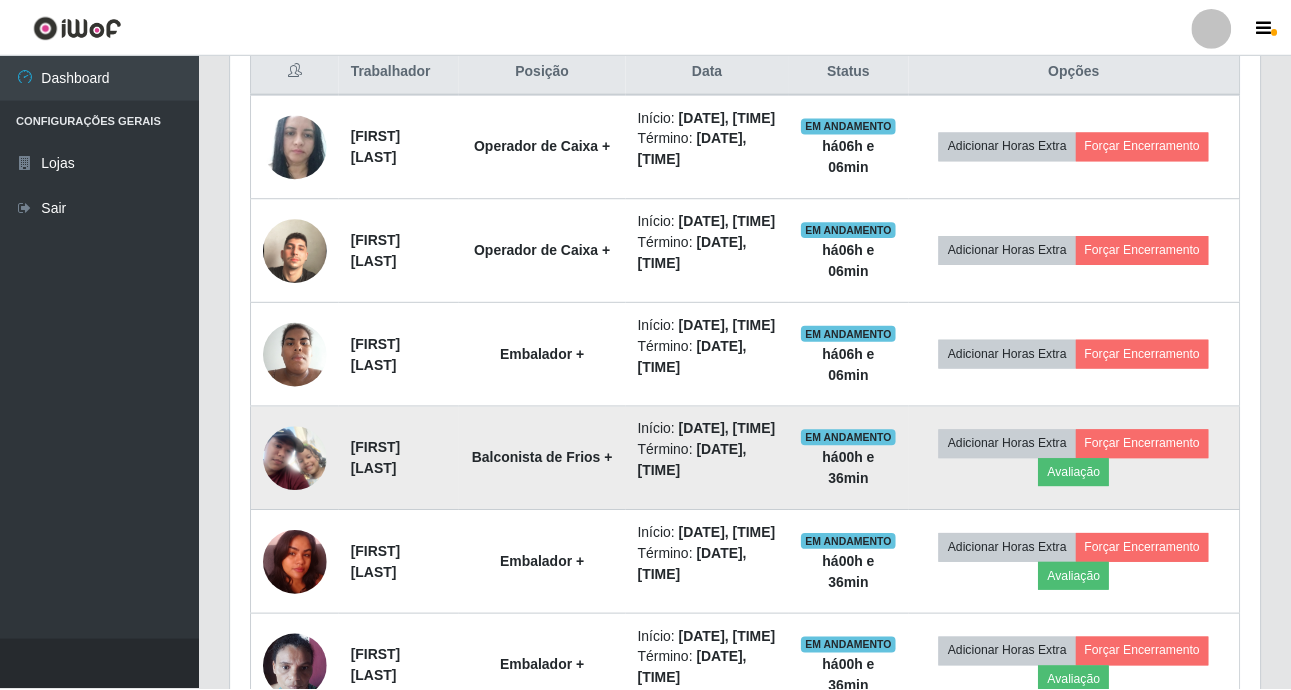 scroll, scrollTop: 999585, scrollLeft: 998971, axis: both 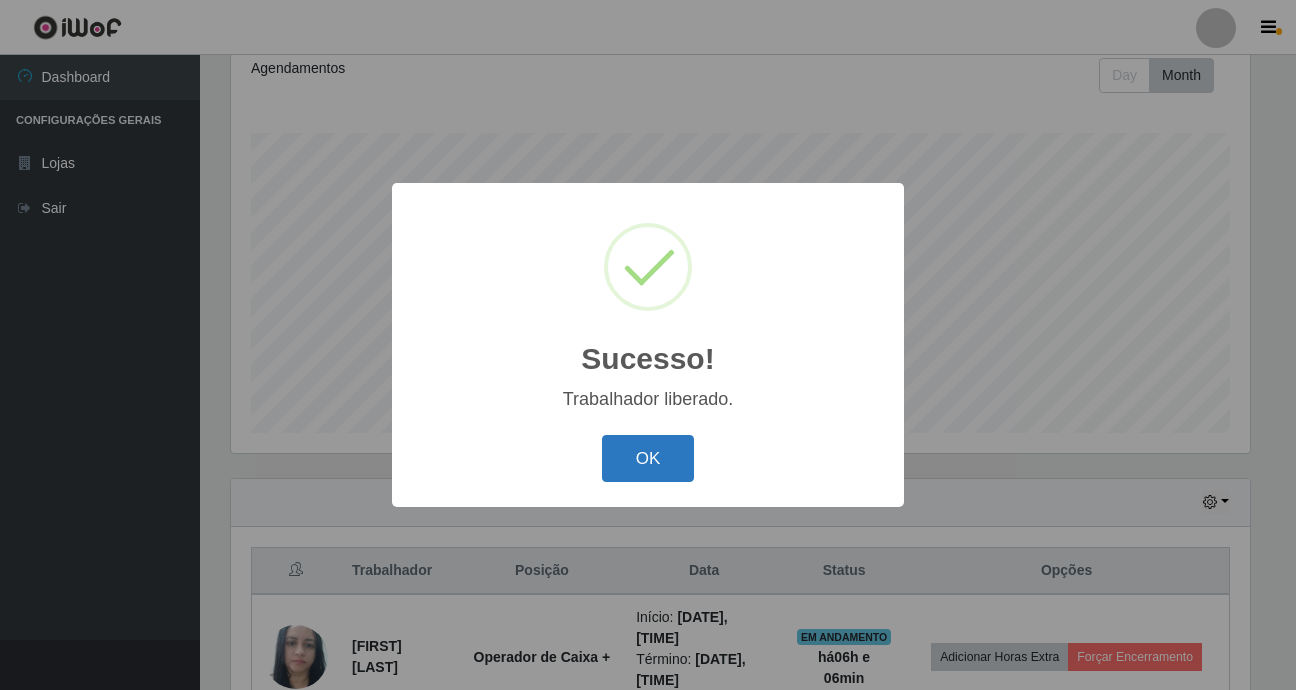 click on "OK" at bounding box center (648, 458) 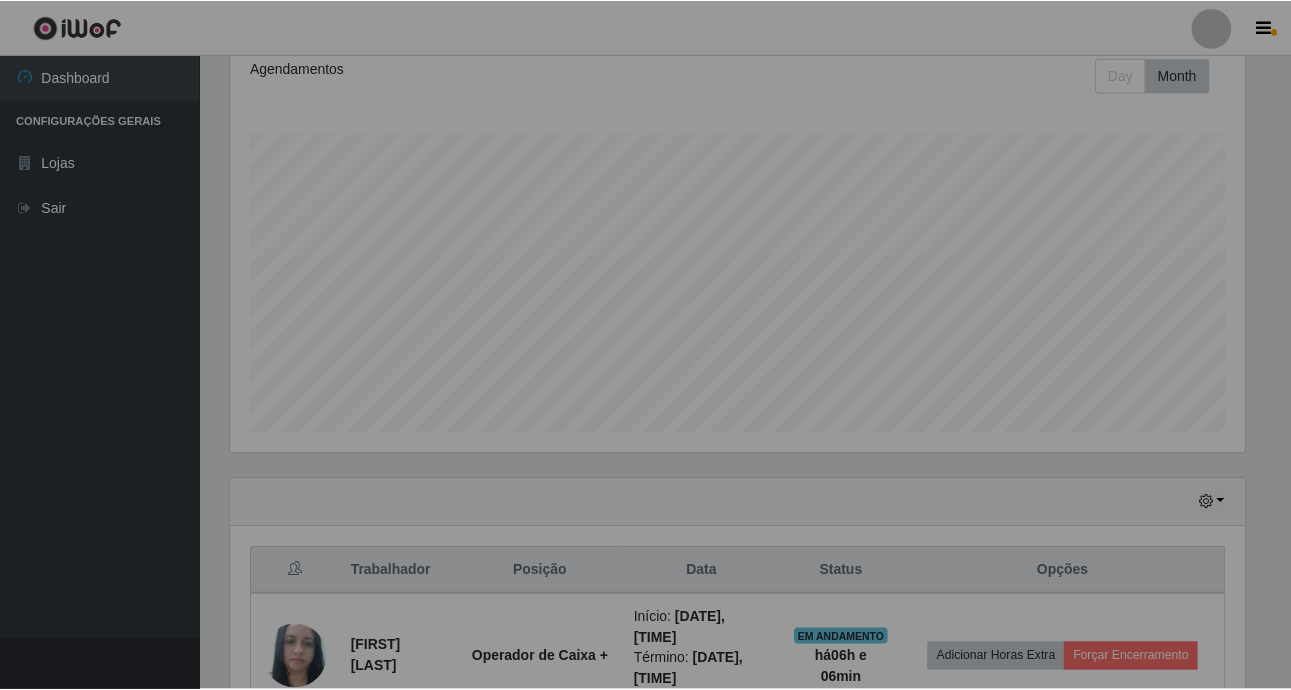 scroll, scrollTop: 999585, scrollLeft: 998971, axis: both 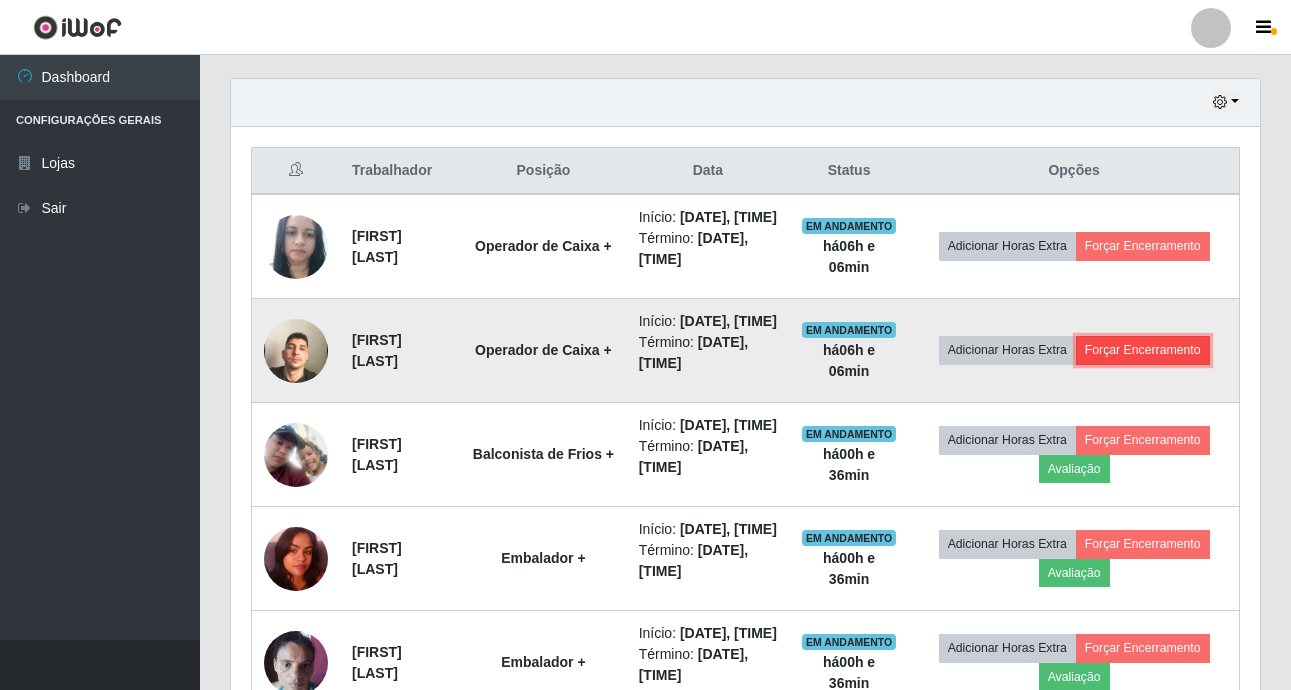 click on "Forçar Encerramento" at bounding box center [1143, 350] 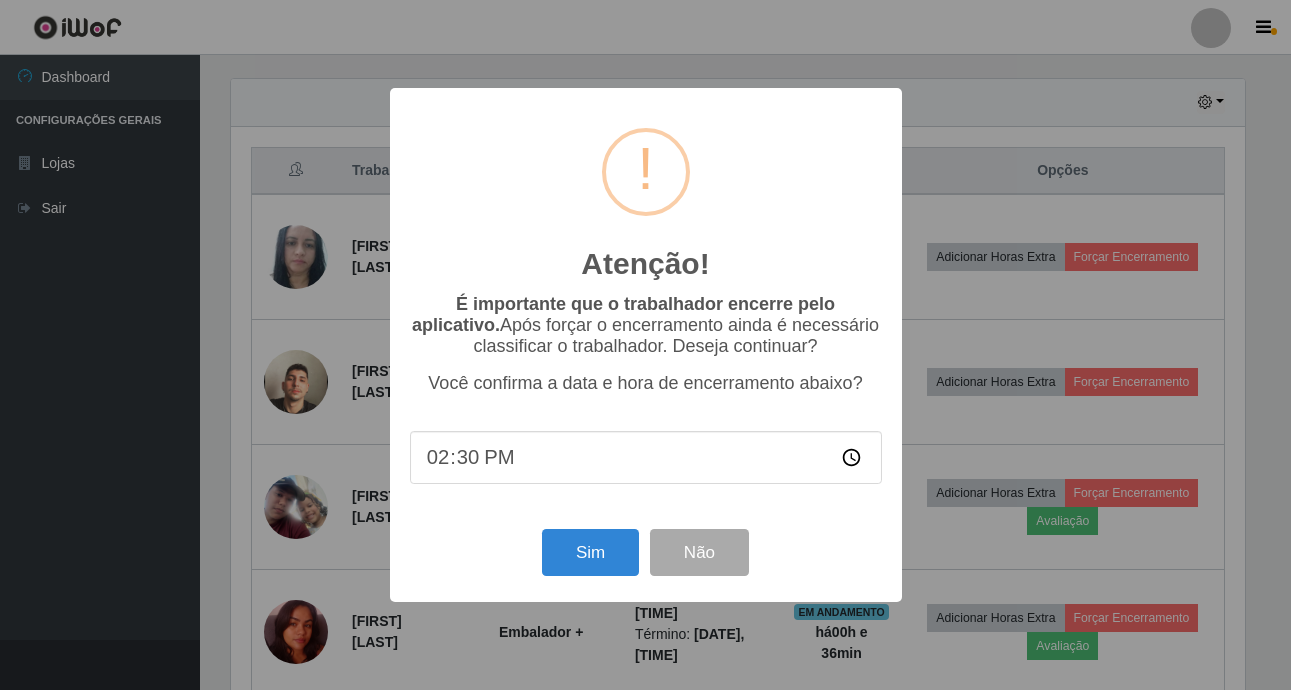 scroll, scrollTop: 999585, scrollLeft: 998981, axis: both 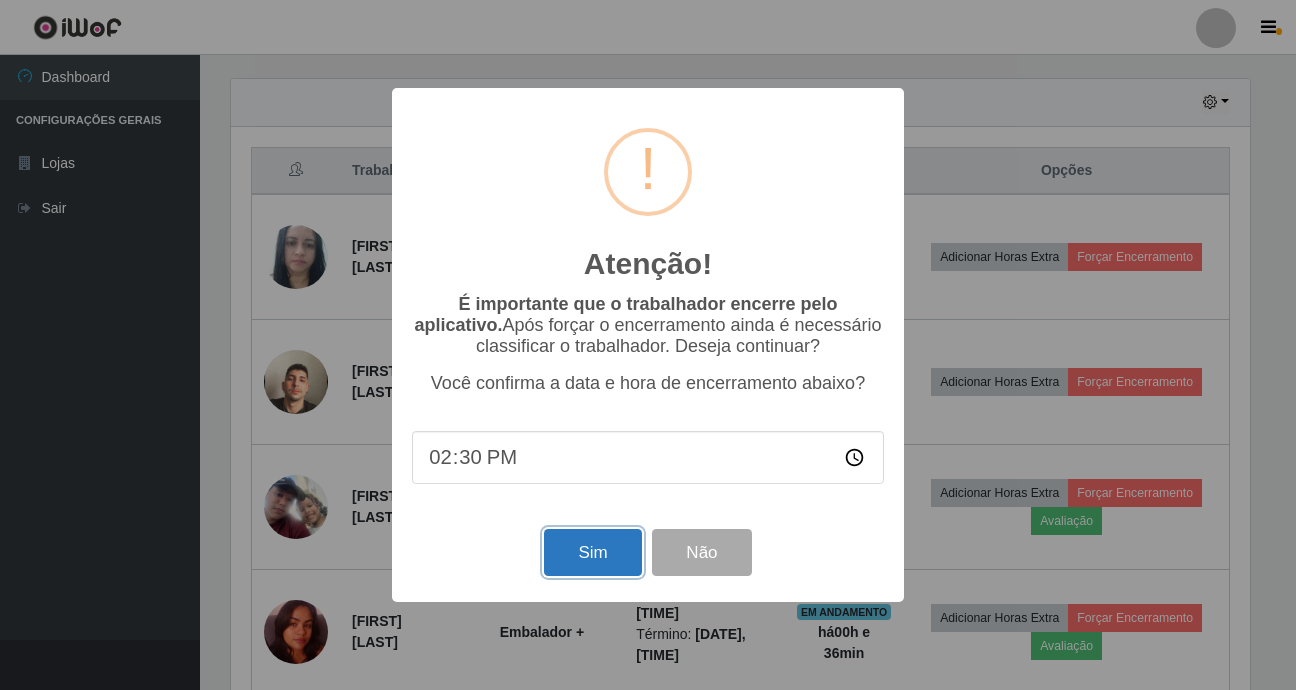 click on "Sim" at bounding box center [592, 552] 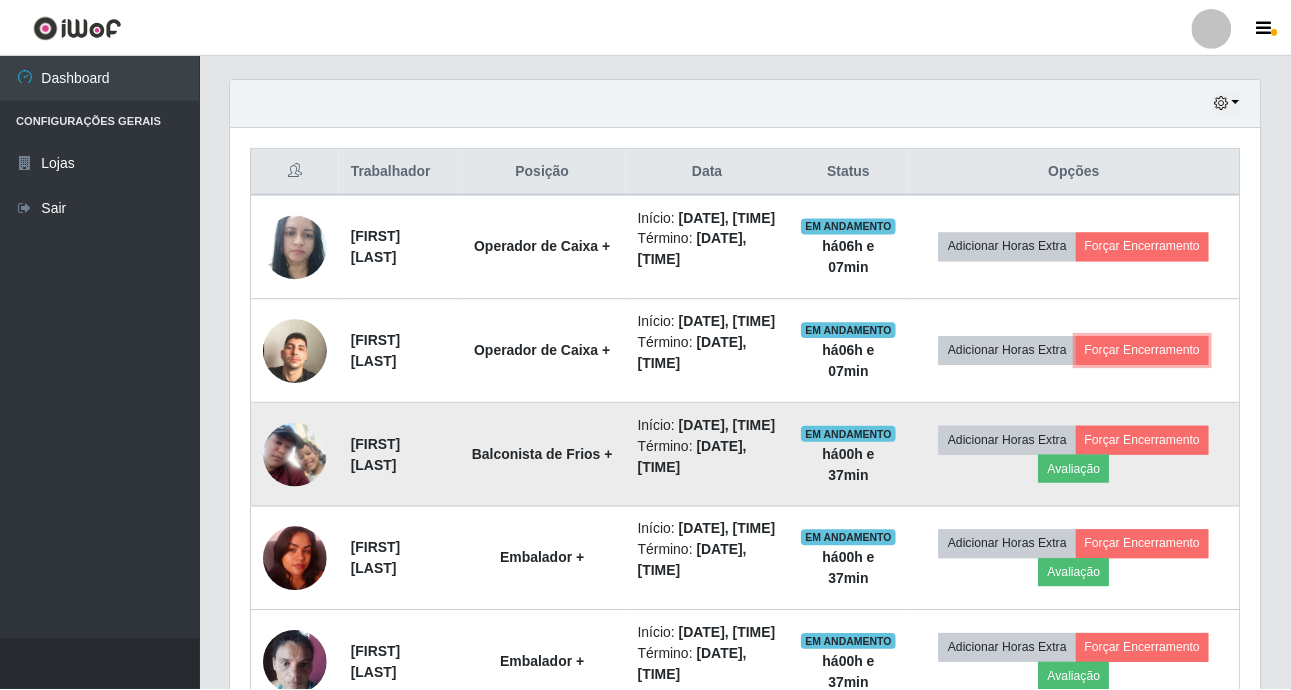 scroll, scrollTop: 999585, scrollLeft: 998971, axis: both 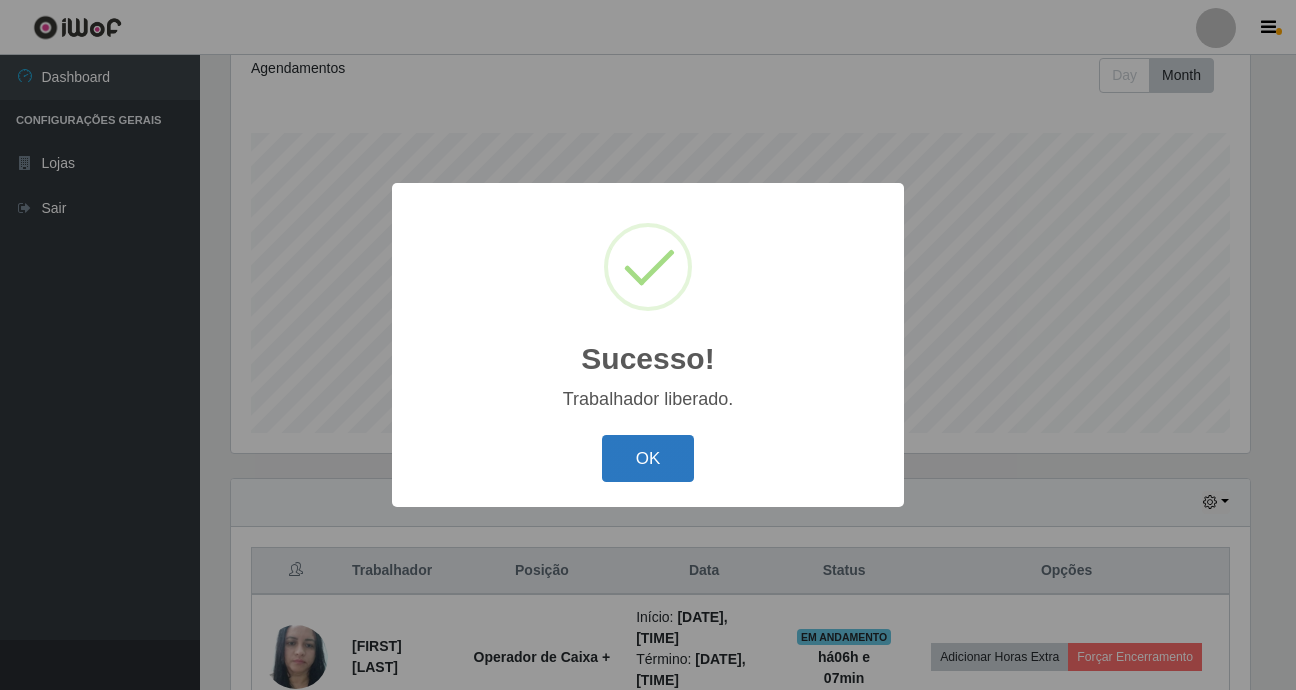 click on "OK" at bounding box center (648, 458) 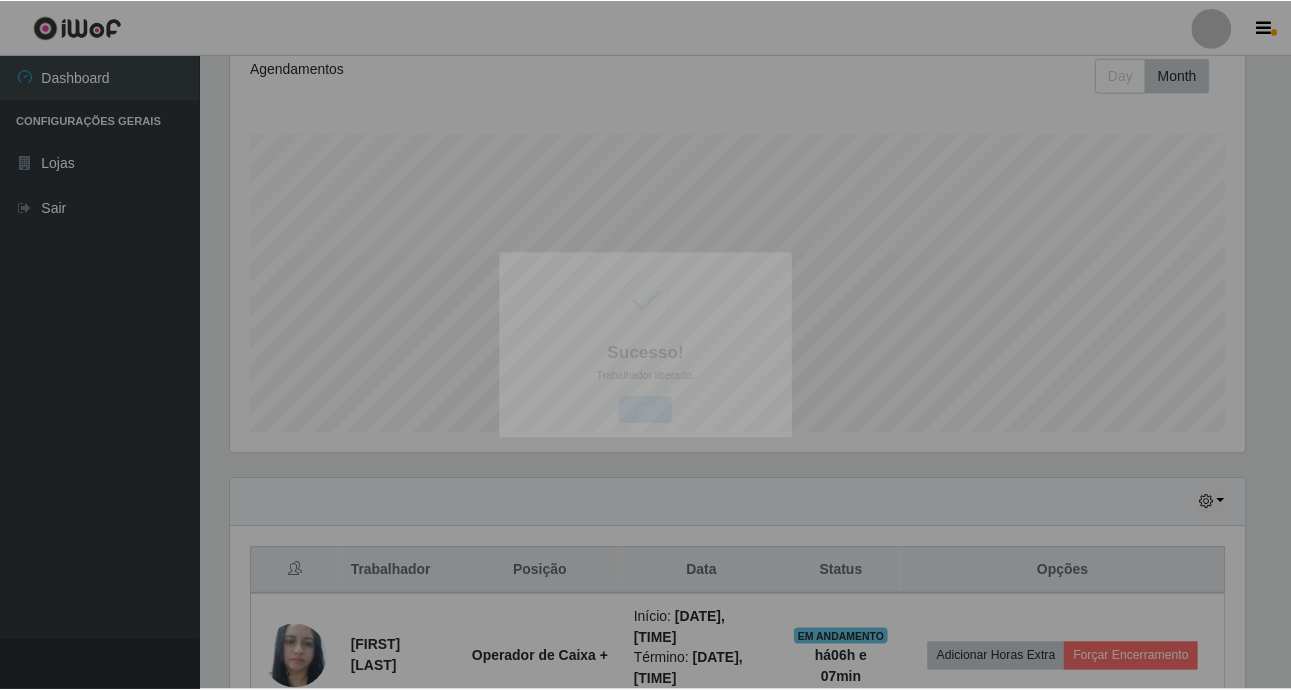 scroll, scrollTop: 999585, scrollLeft: 998971, axis: both 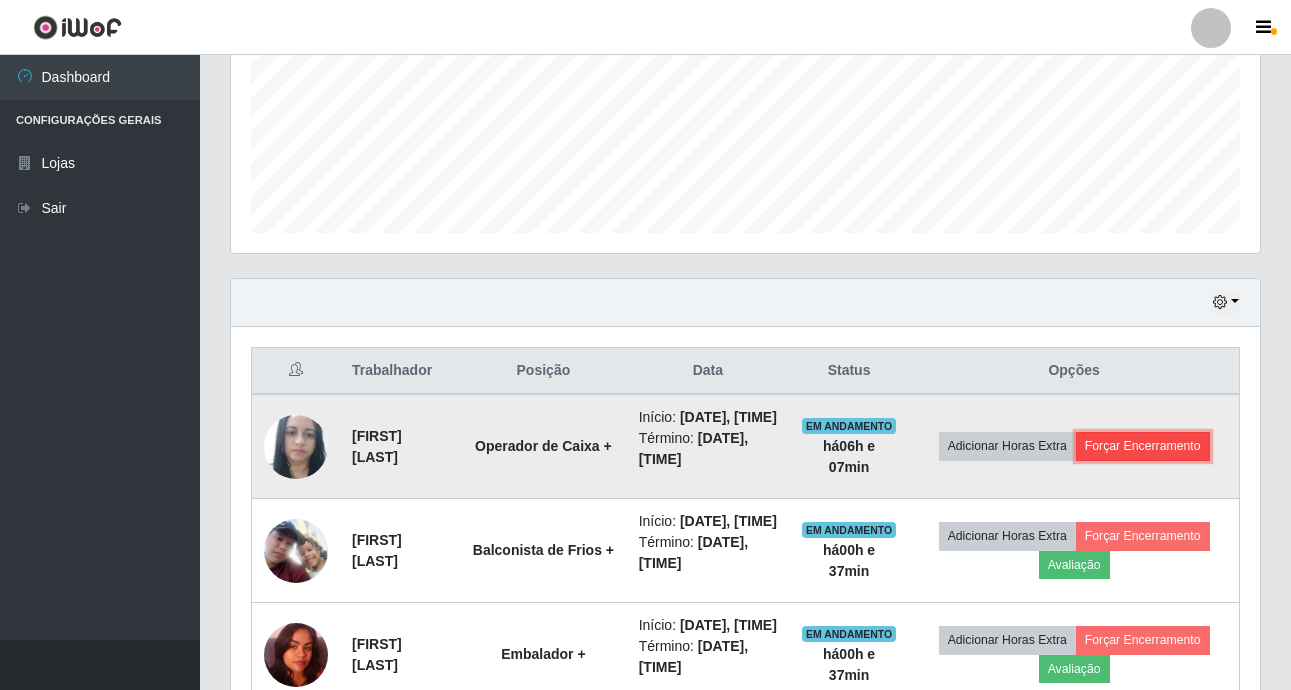 click on "Forçar Encerramento" at bounding box center [1143, 446] 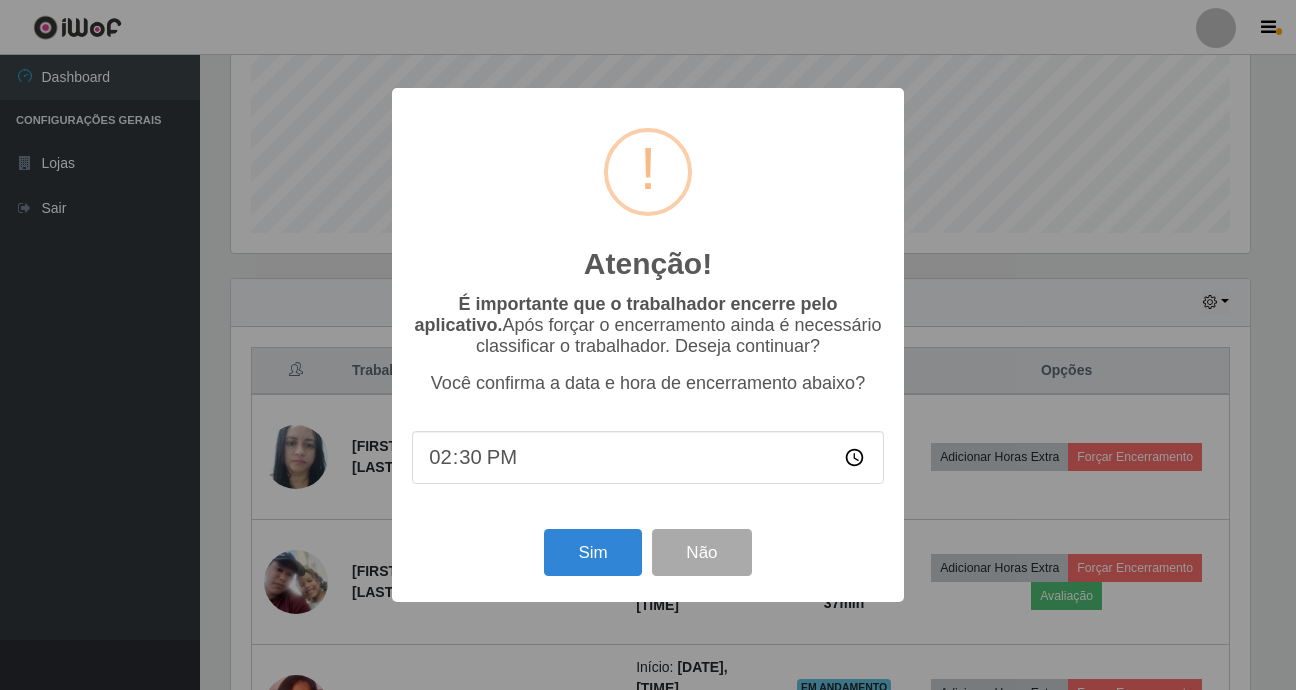 scroll, scrollTop: 999585, scrollLeft: 998981, axis: both 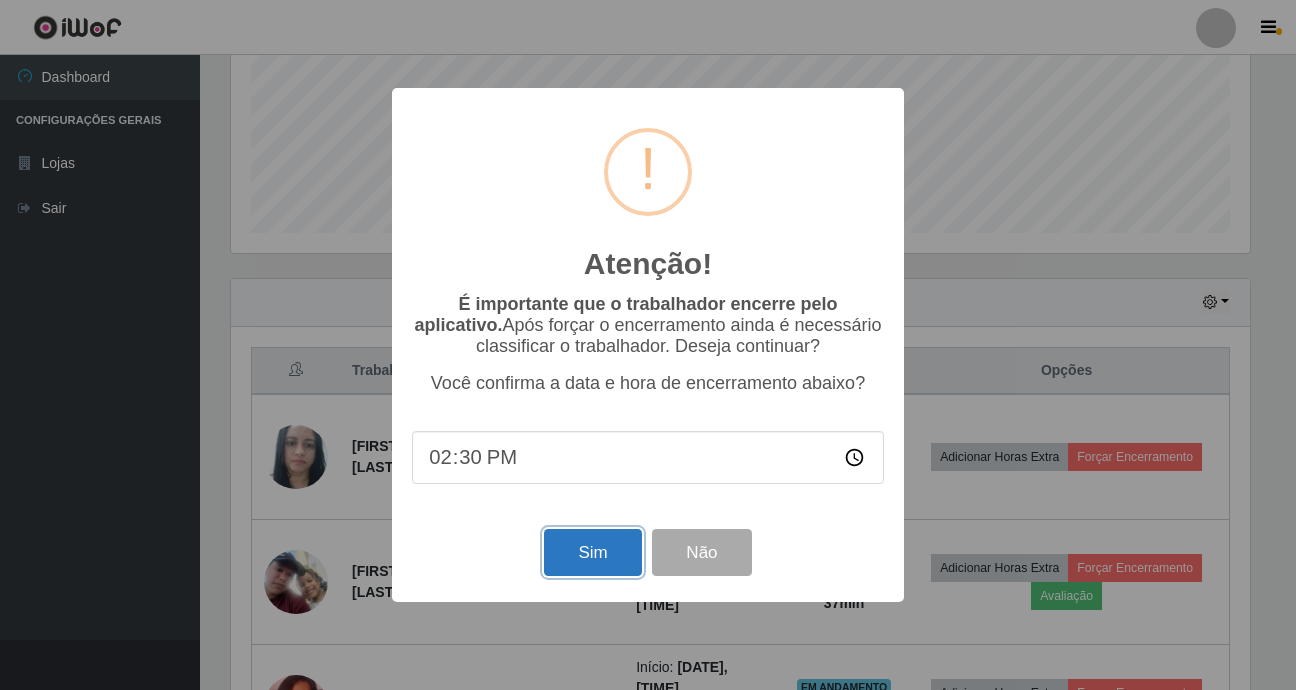 click on "Sim" at bounding box center [592, 552] 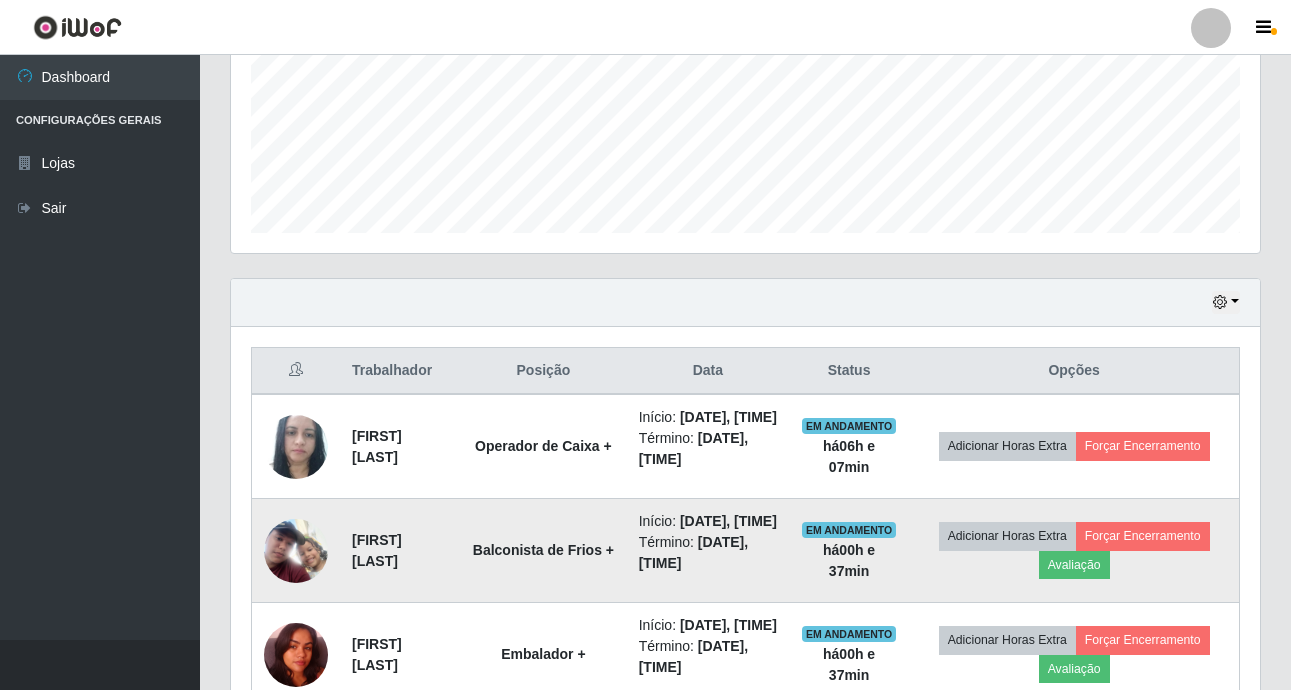 scroll, scrollTop: 999585, scrollLeft: 998971, axis: both 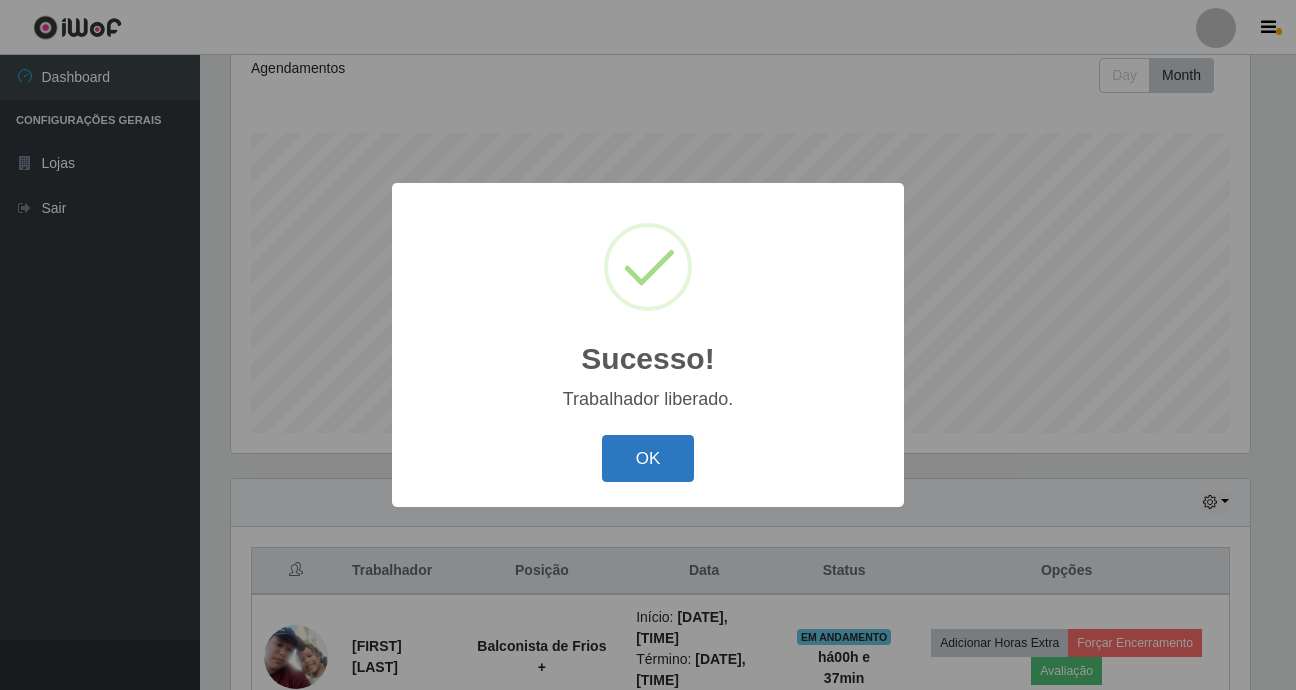 click on "OK" at bounding box center (648, 458) 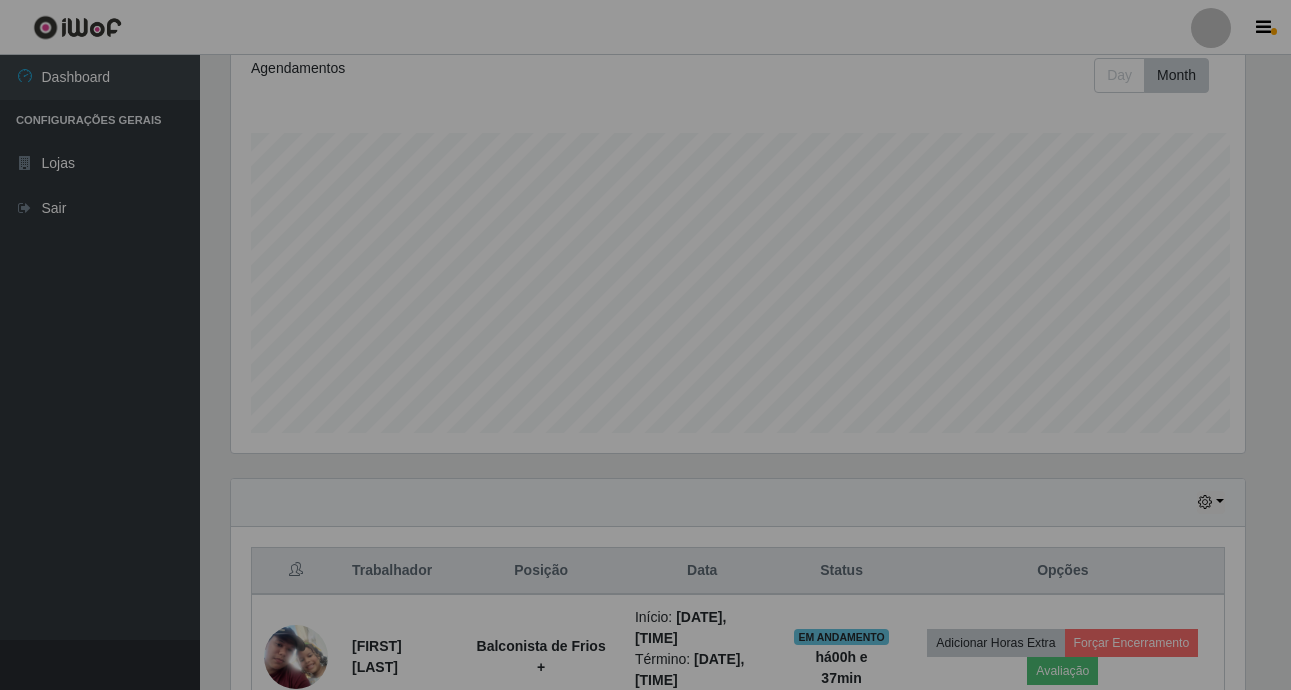 scroll, scrollTop: 999585, scrollLeft: 998971, axis: both 